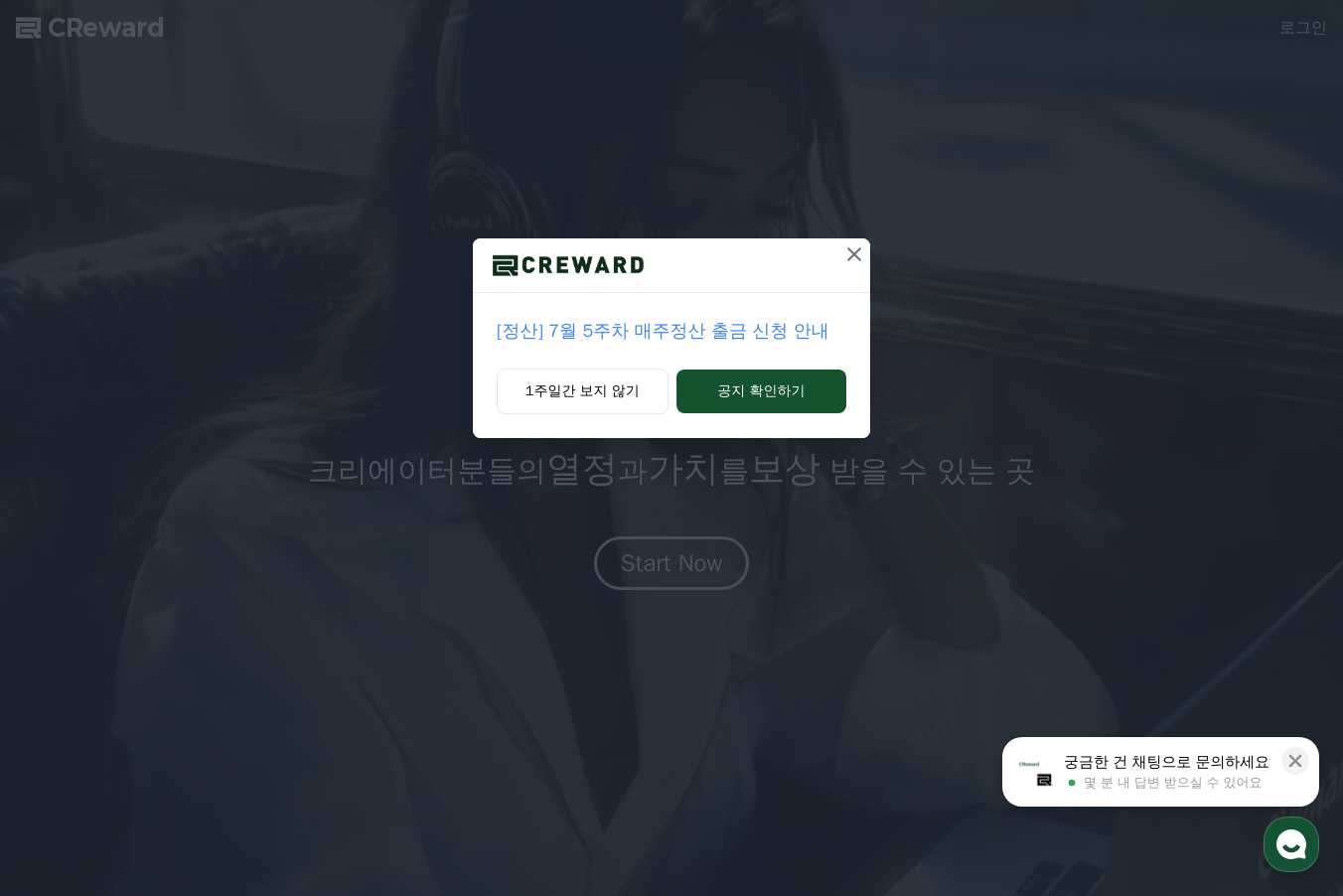 scroll, scrollTop: 0, scrollLeft: 0, axis: both 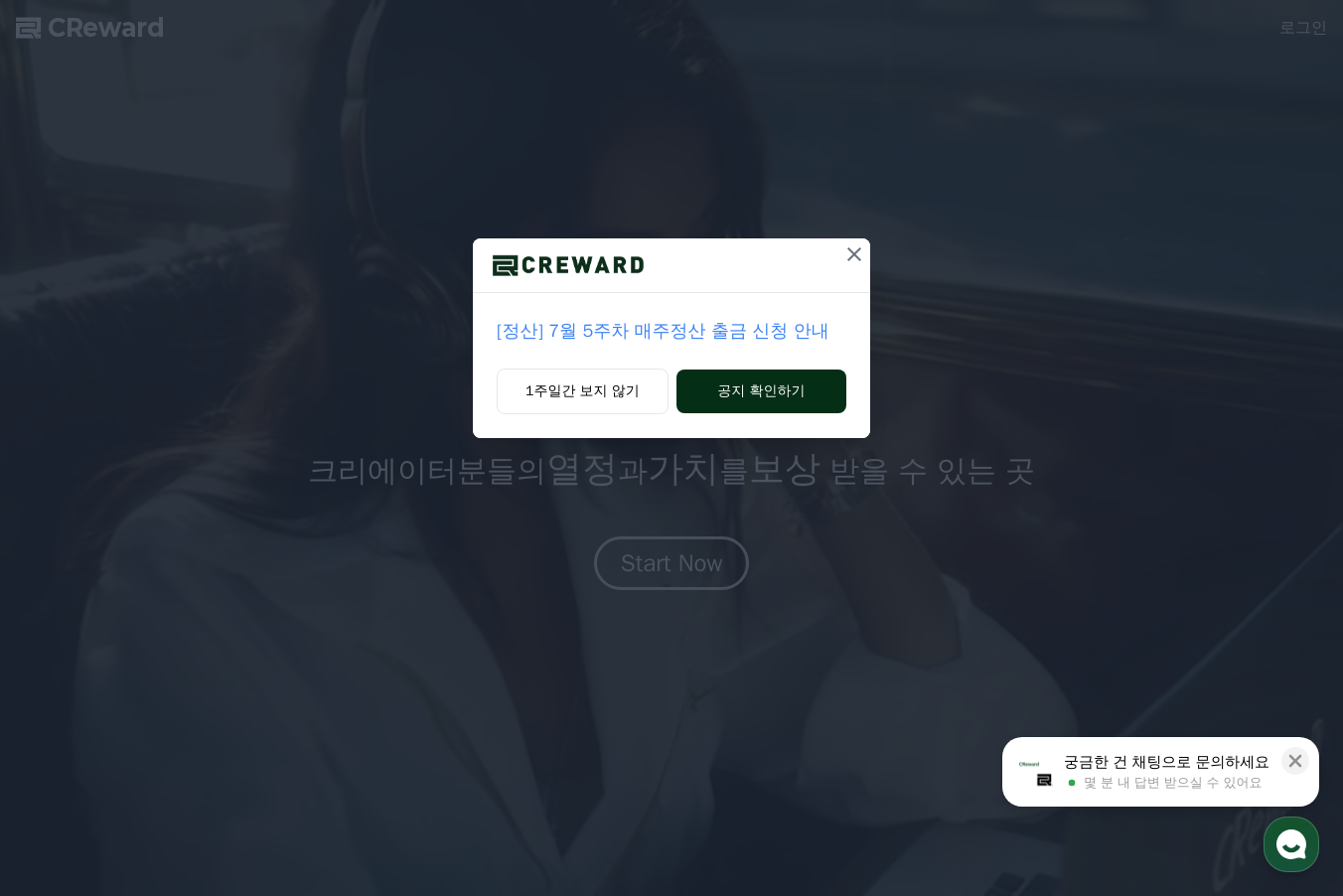 click on "공지 확인하기" at bounding box center [761, 391] 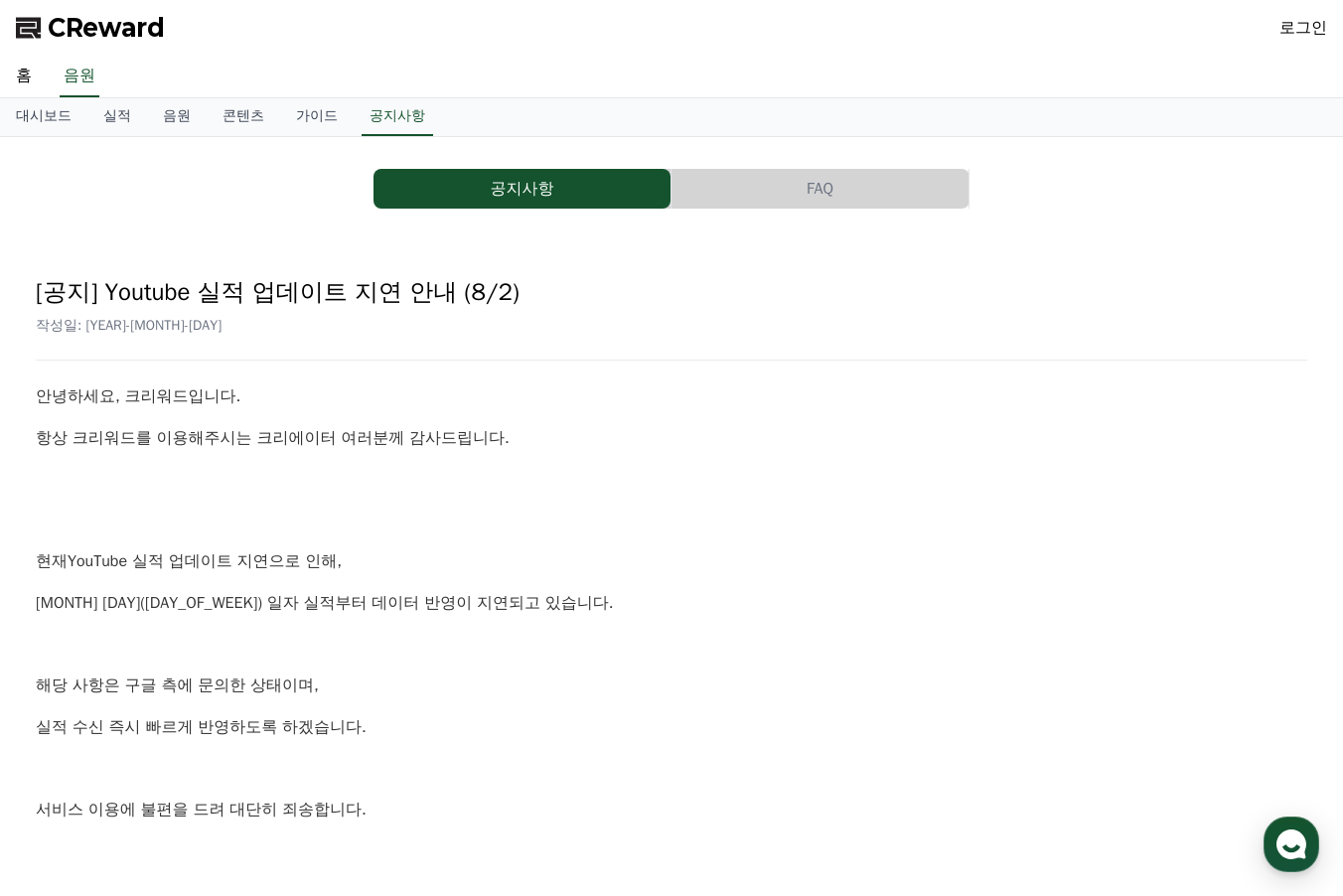 scroll, scrollTop: 0, scrollLeft: 0, axis: both 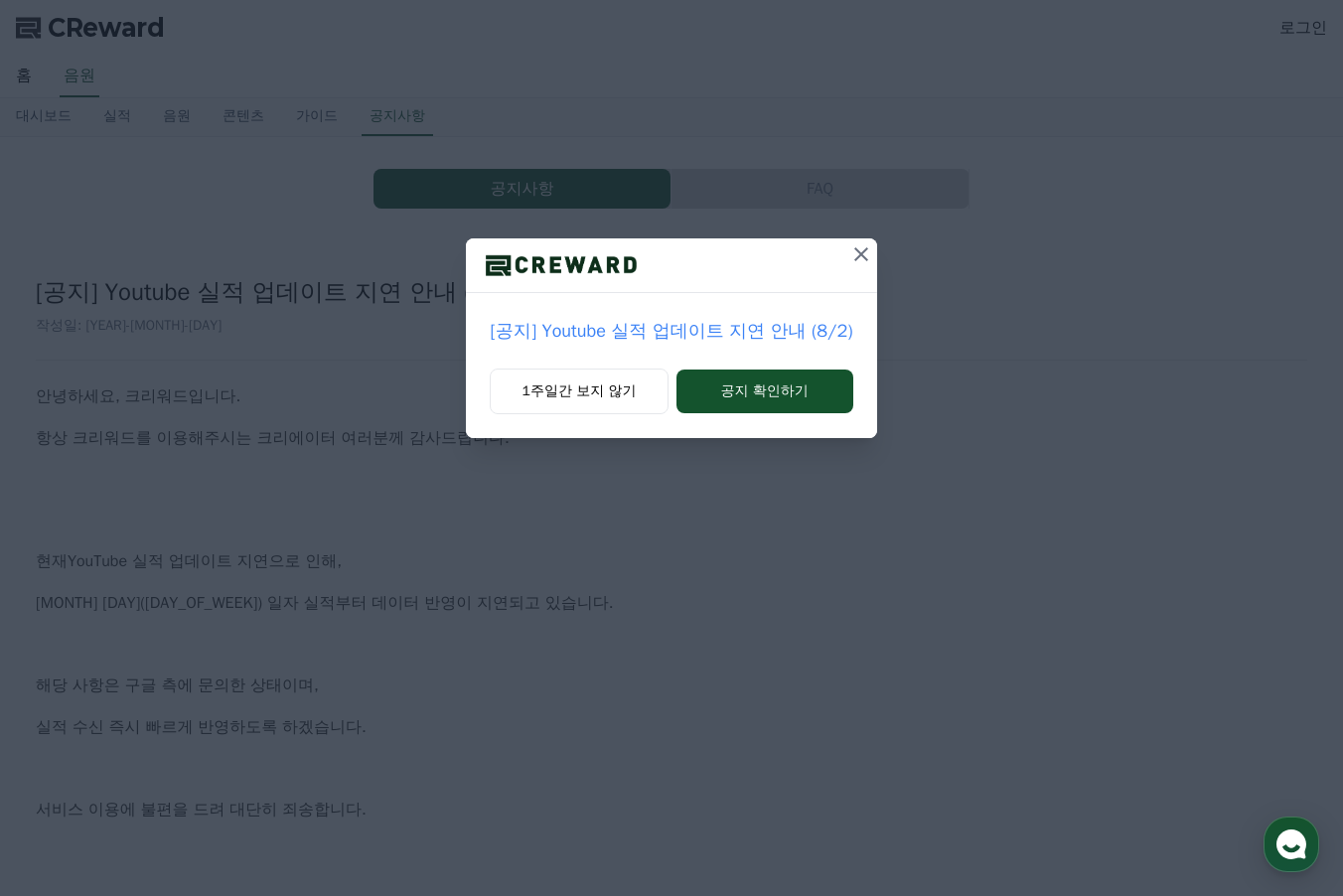click 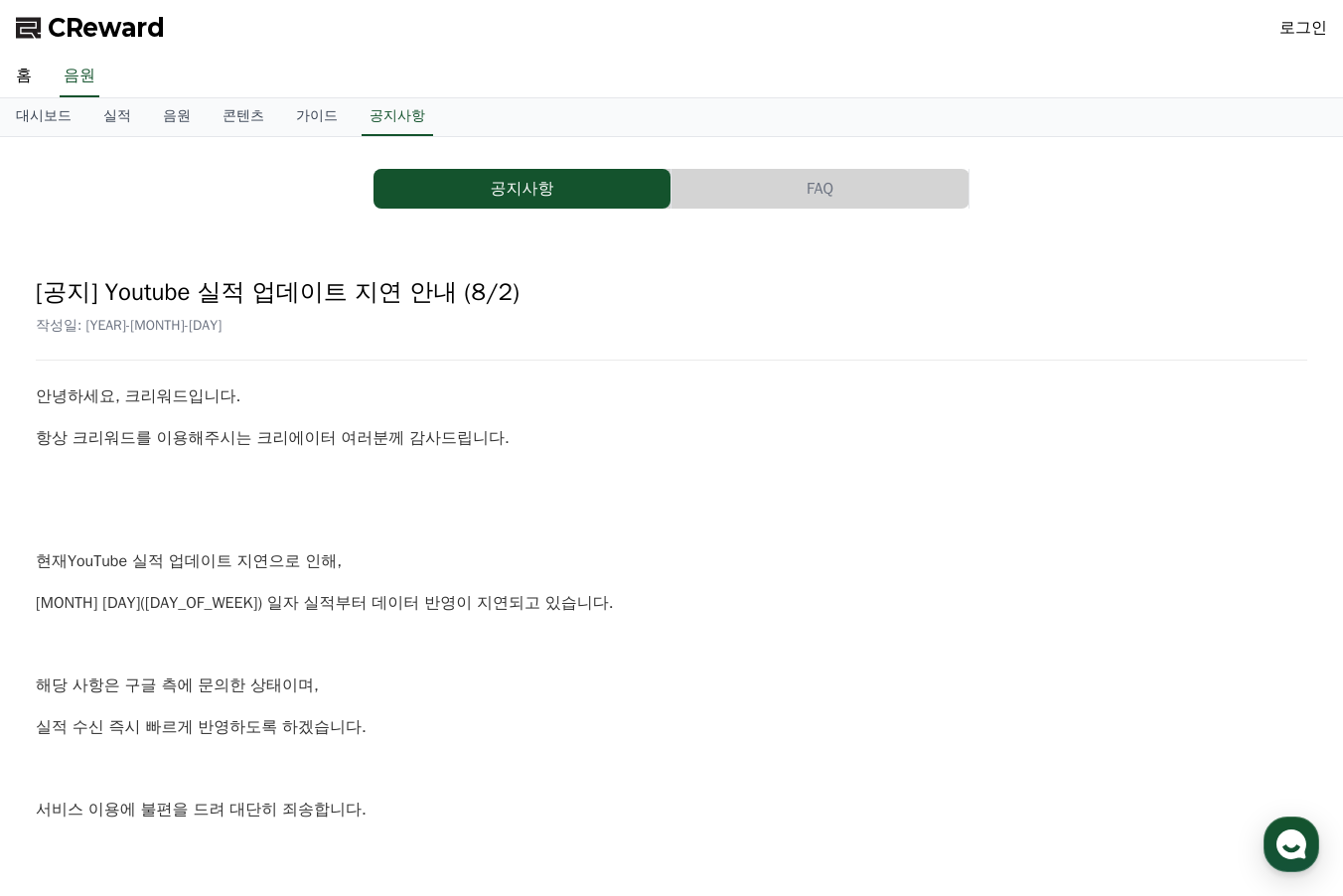 click on "CReward" at bounding box center (106, 28) 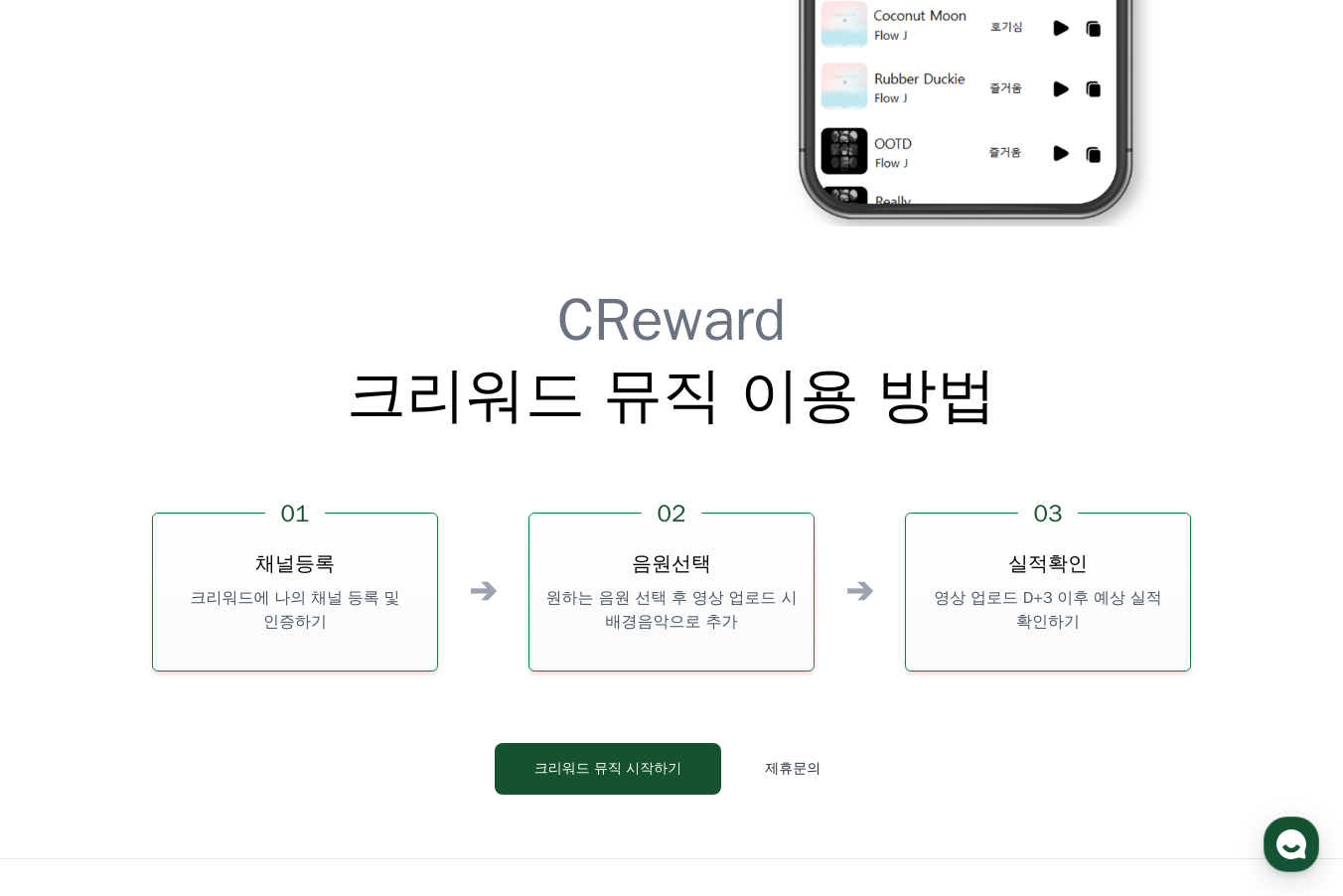 scroll, scrollTop: 5382, scrollLeft: 0, axis: vertical 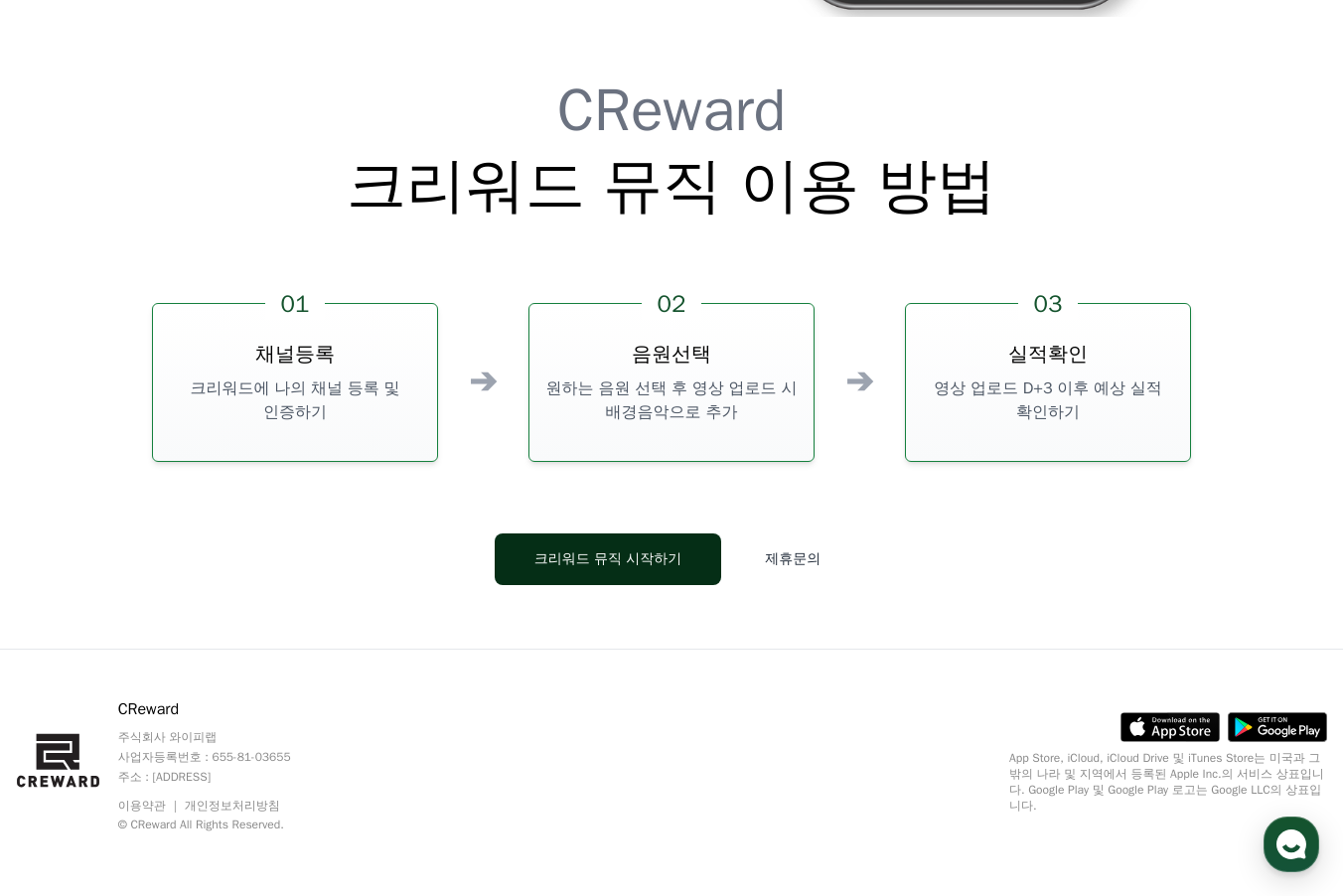 click on "크리워드 뮤직 시작하기" at bounding box center [608, 559] 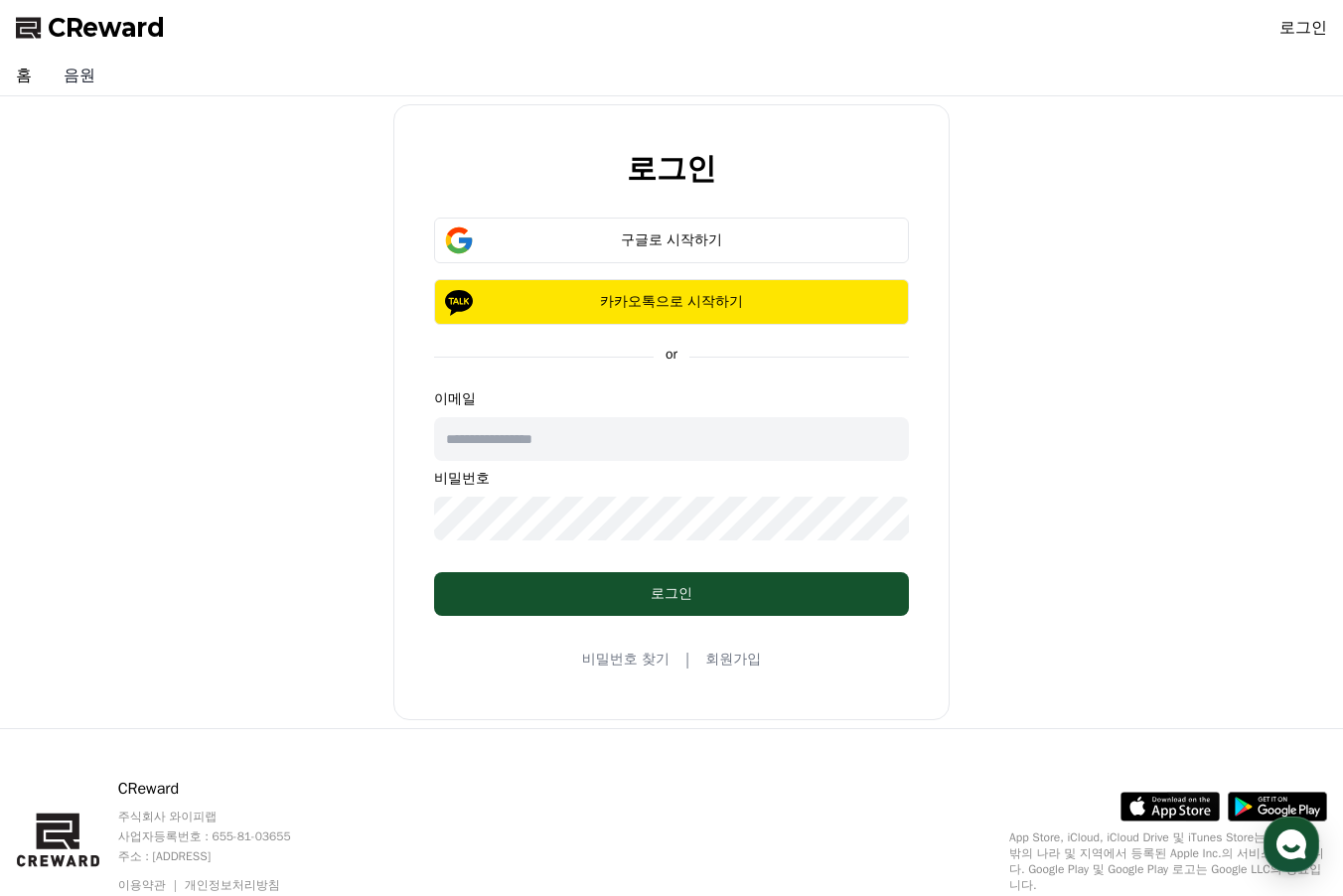click on "음원" at bounding box center (79, 75) 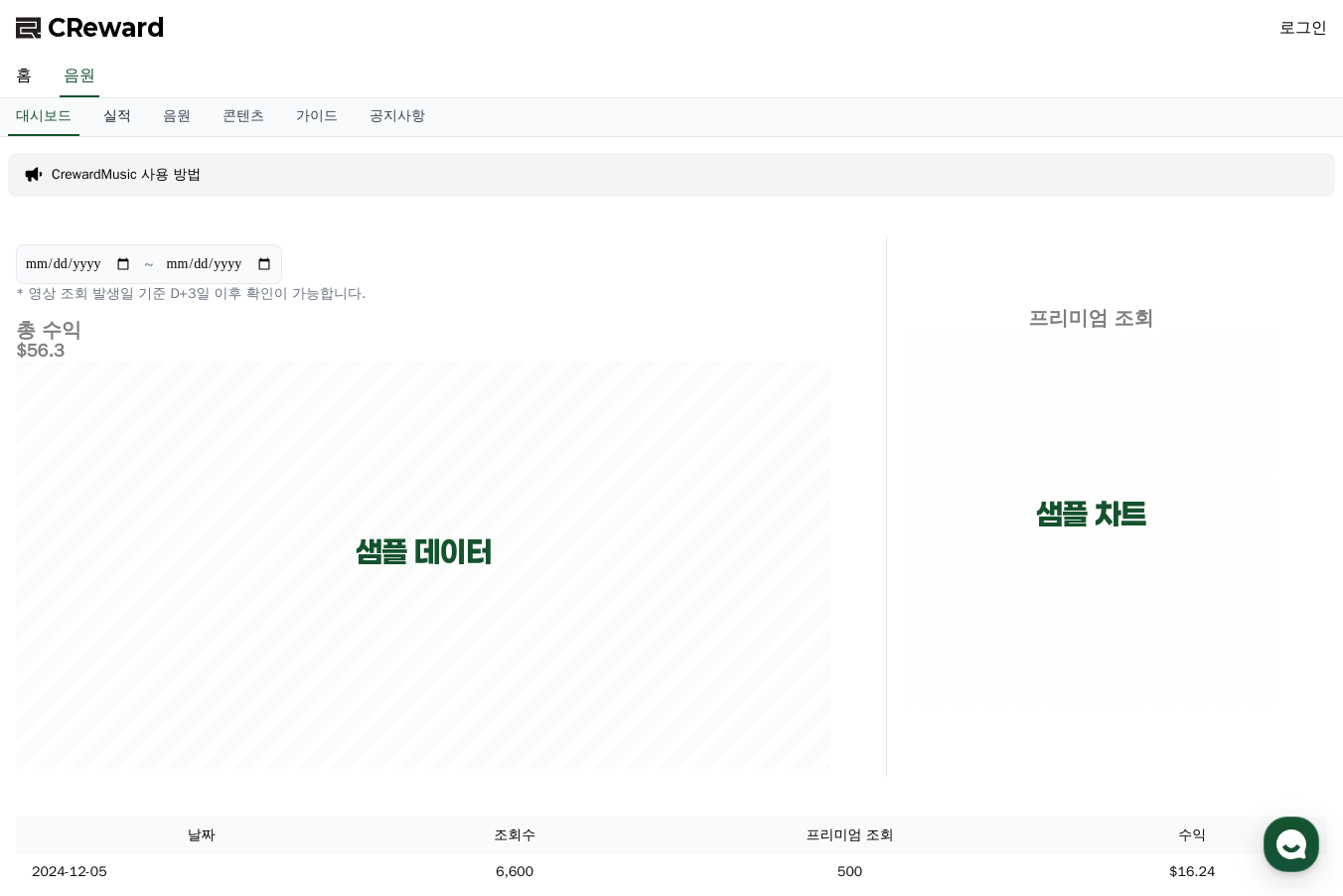click on "실적" at bounding box center (117, 117) 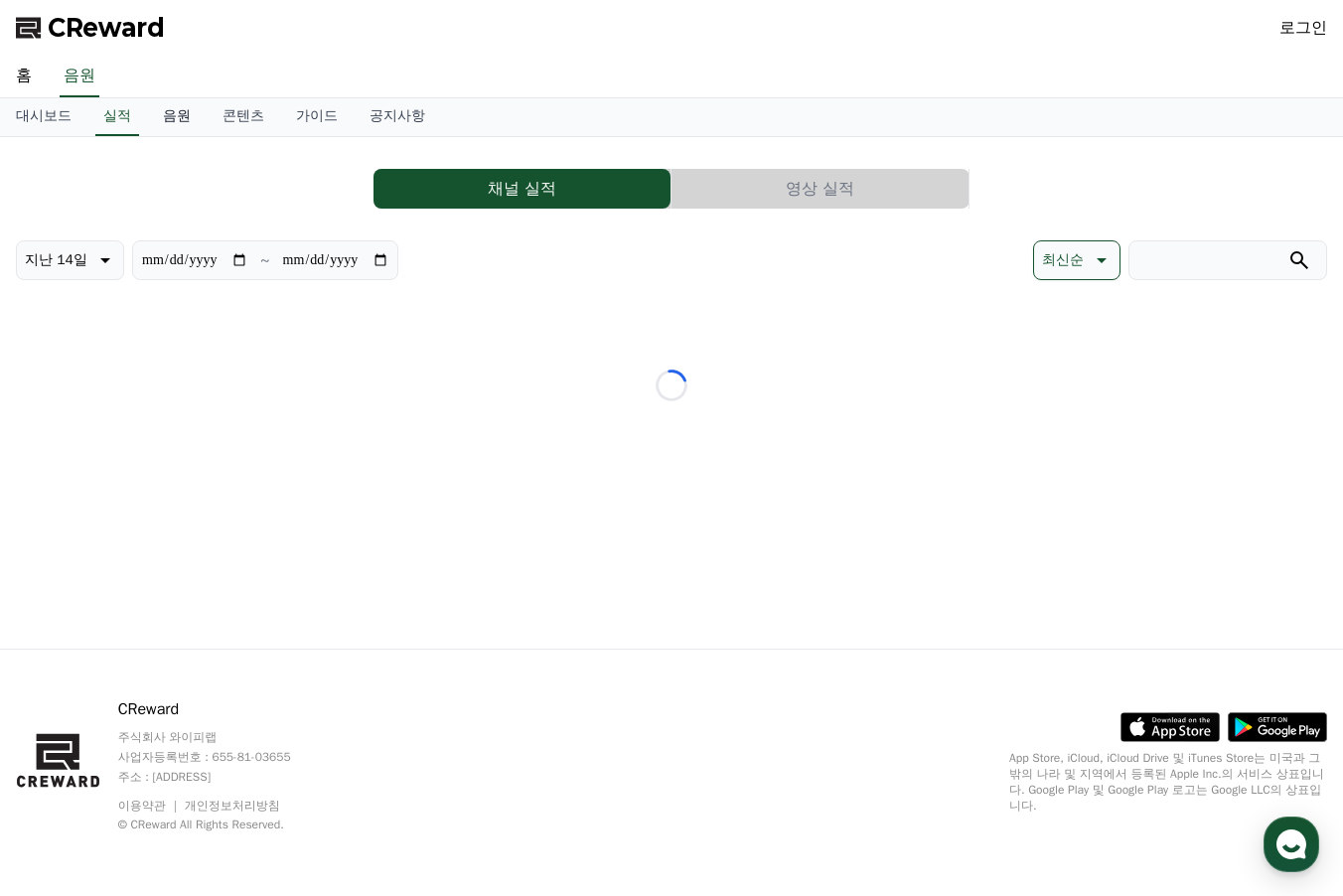 click on "음원" at bounding box center [177, 117] 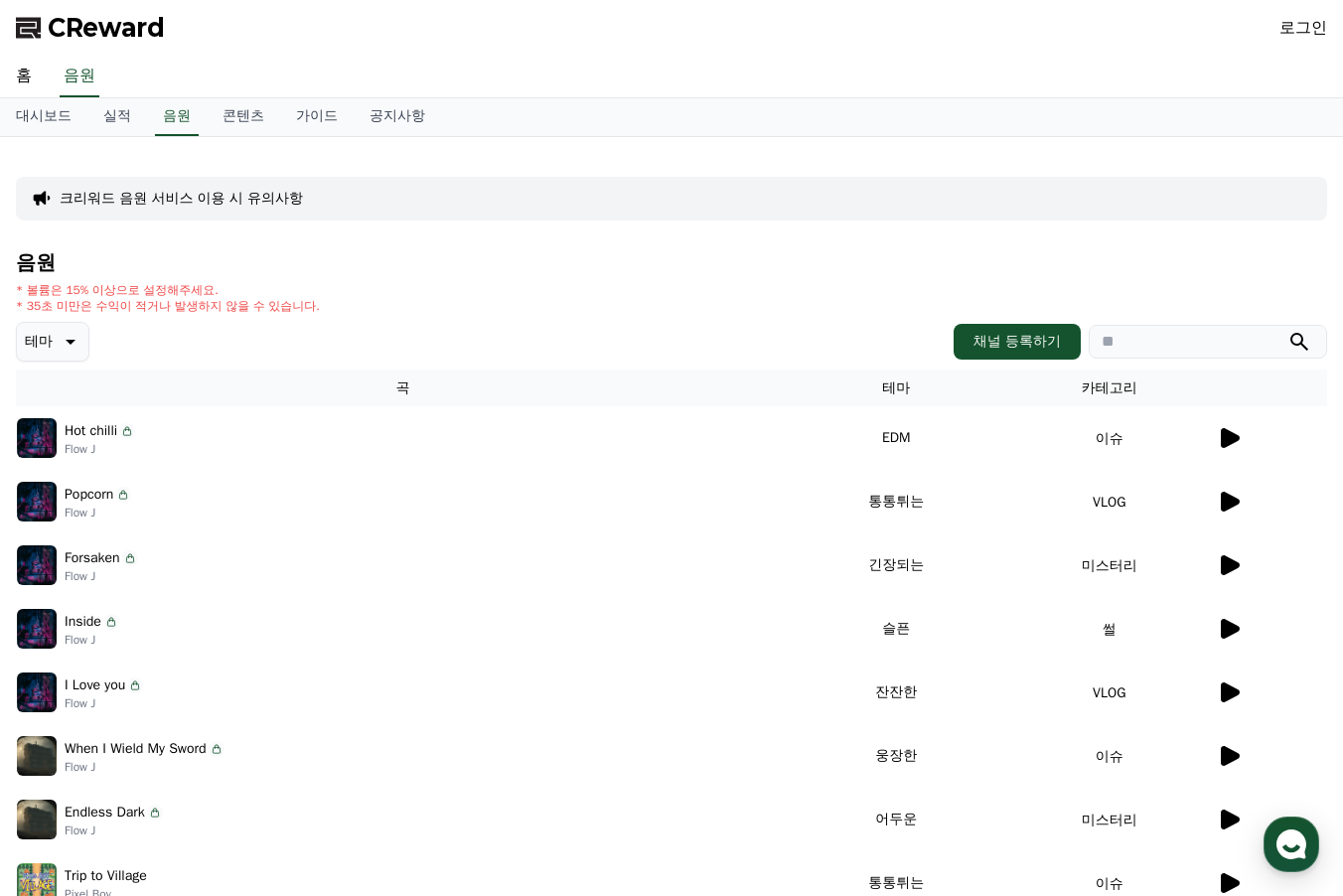click 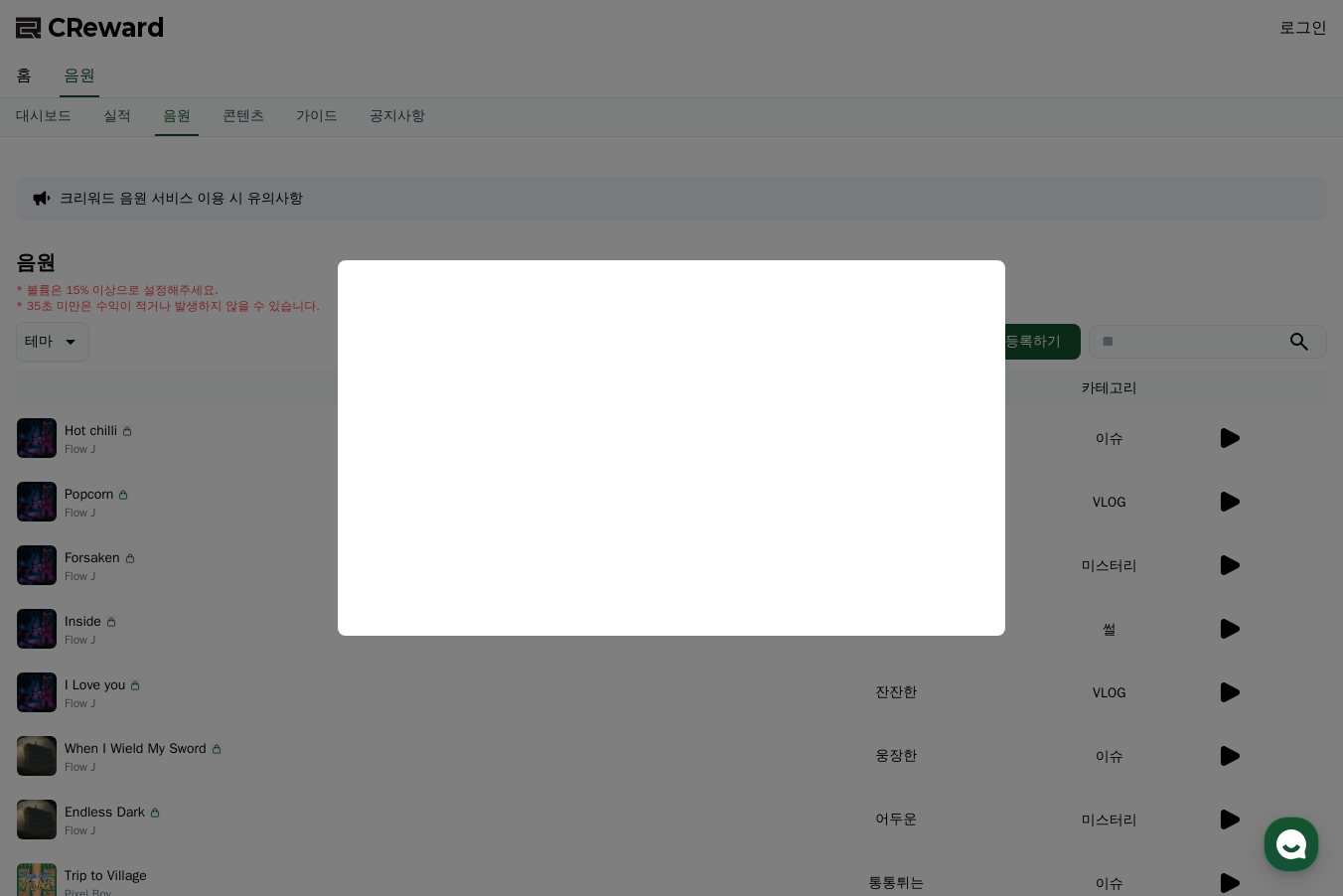 click at bounding box center (672, 448) 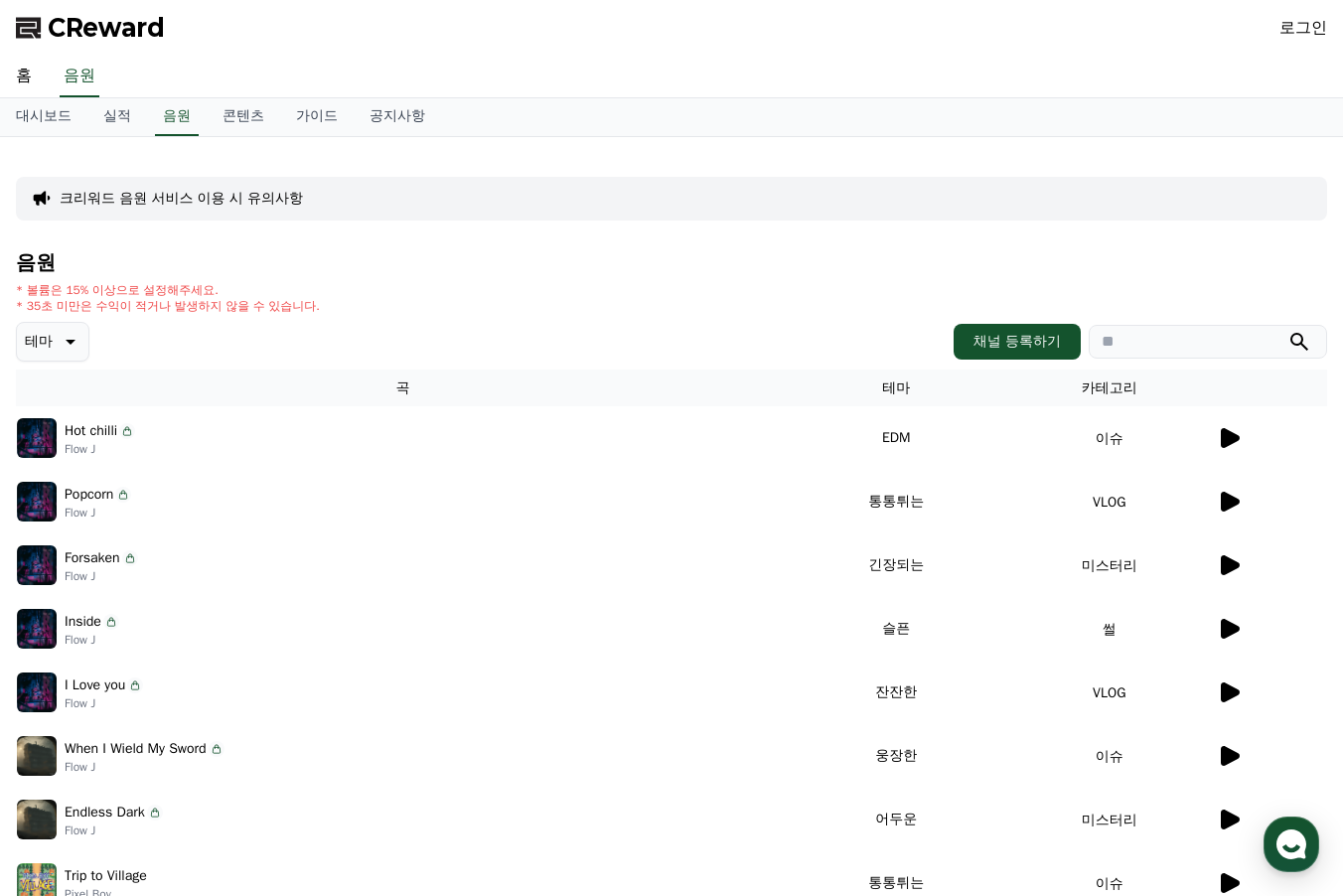 click on "테마" at bounding box center [53, 342] 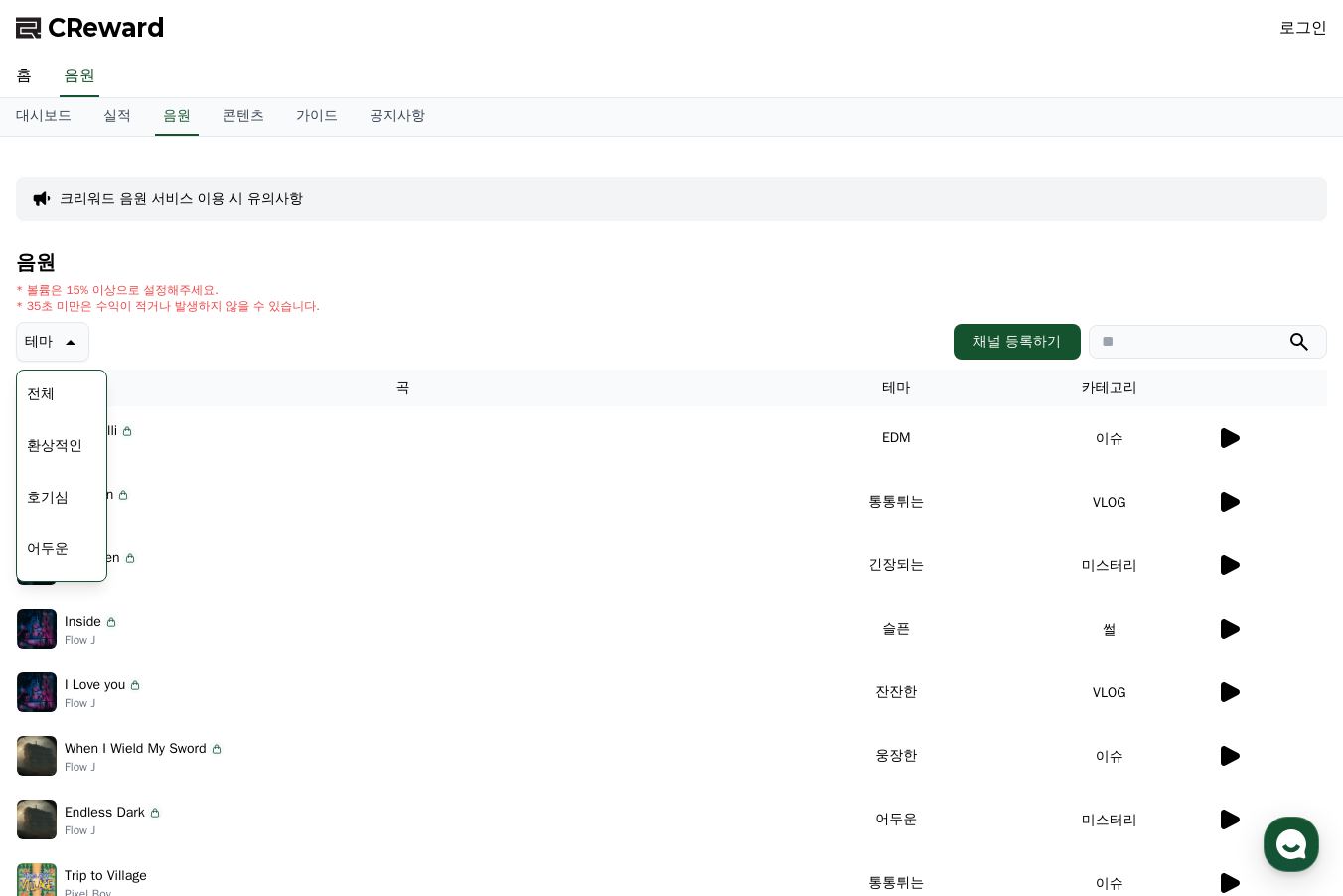 click on "* 볼륨은 15% 이상으로 설정해주세요." at bounding box center (168, 290) 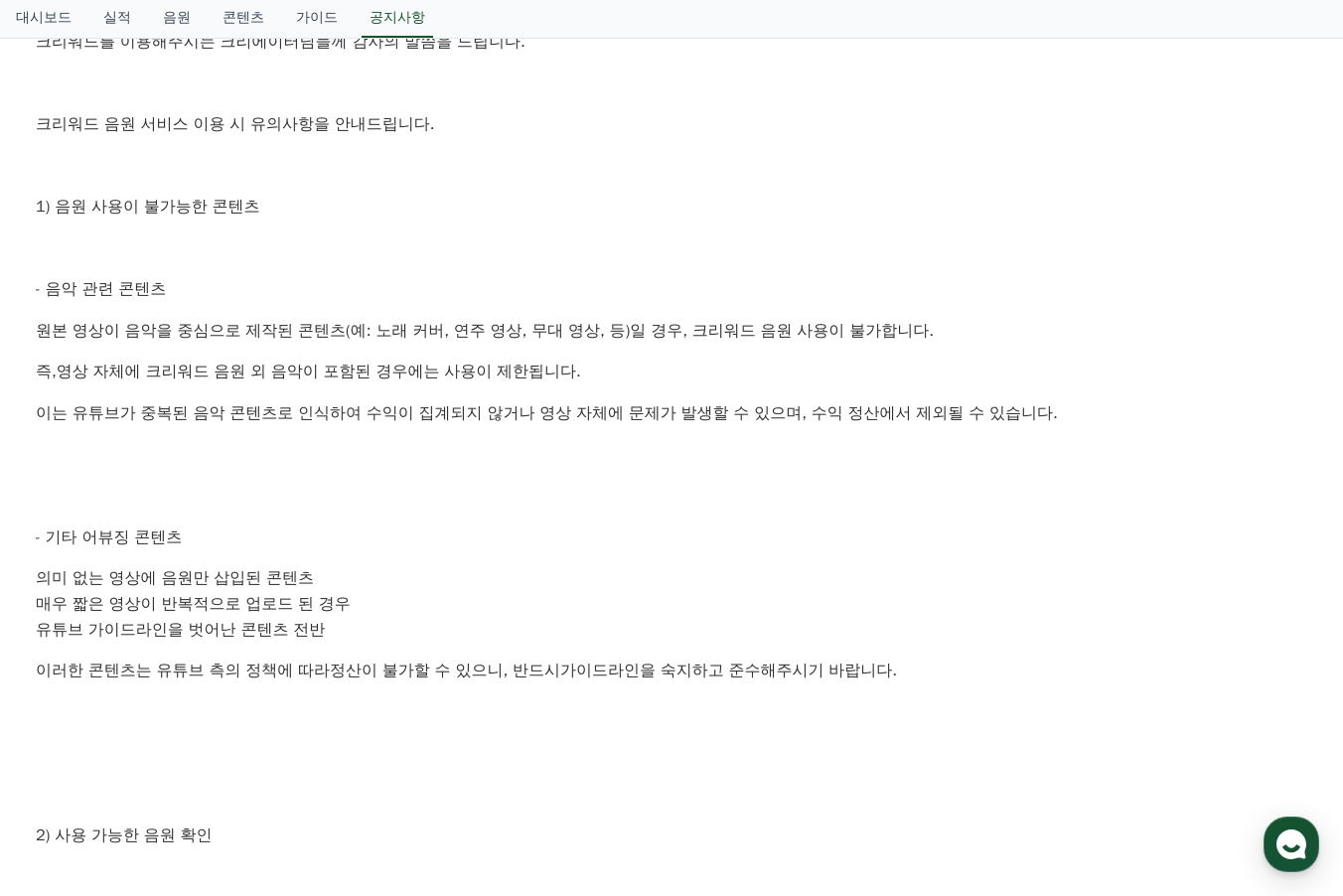 scroll, scrollTop: 397, scrollLeft: 0, axis: vertical 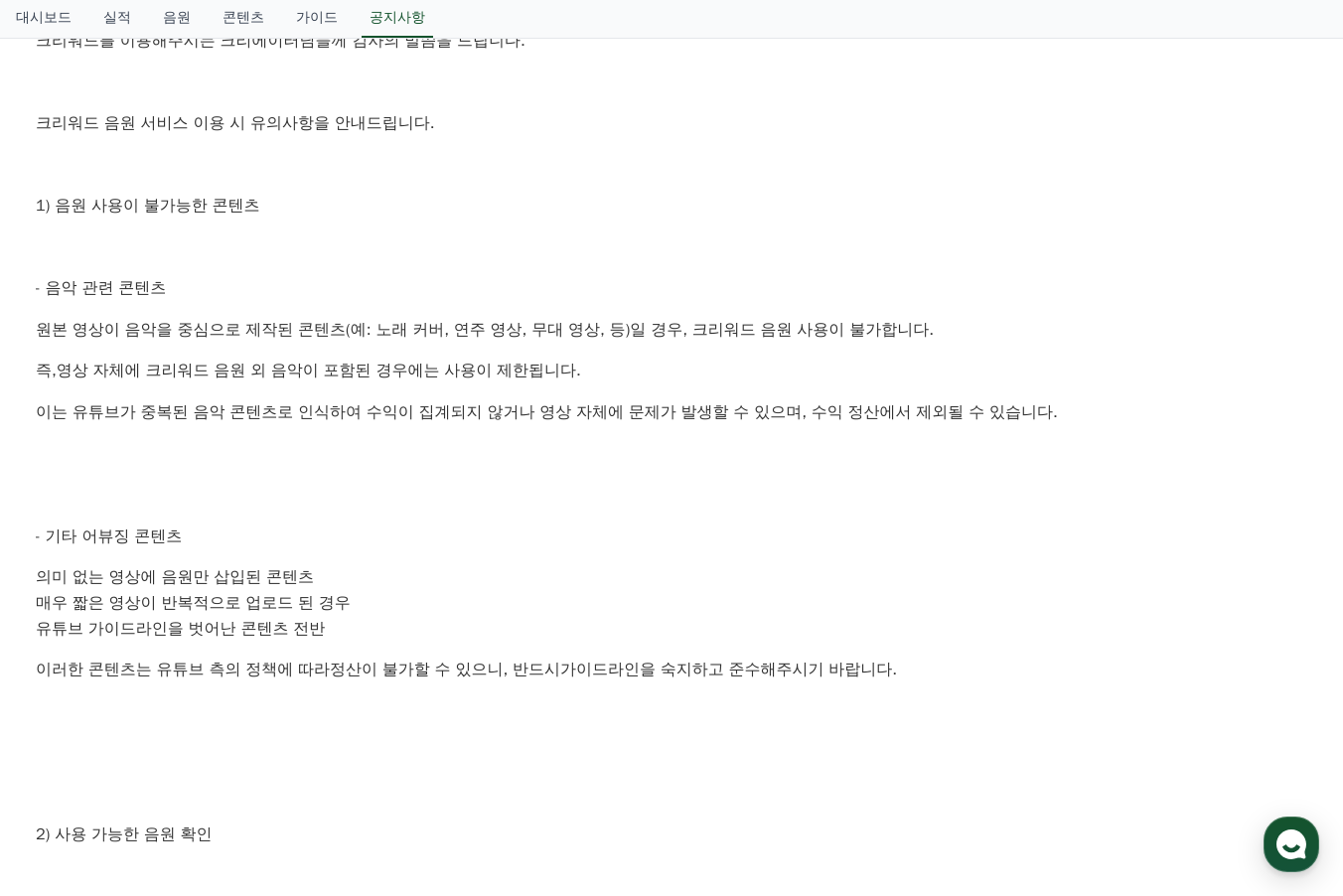 drag, startPoint x: 68, startPoint y: 334, endPoint x: 896, endPoint y: 328, distance: 828.0217 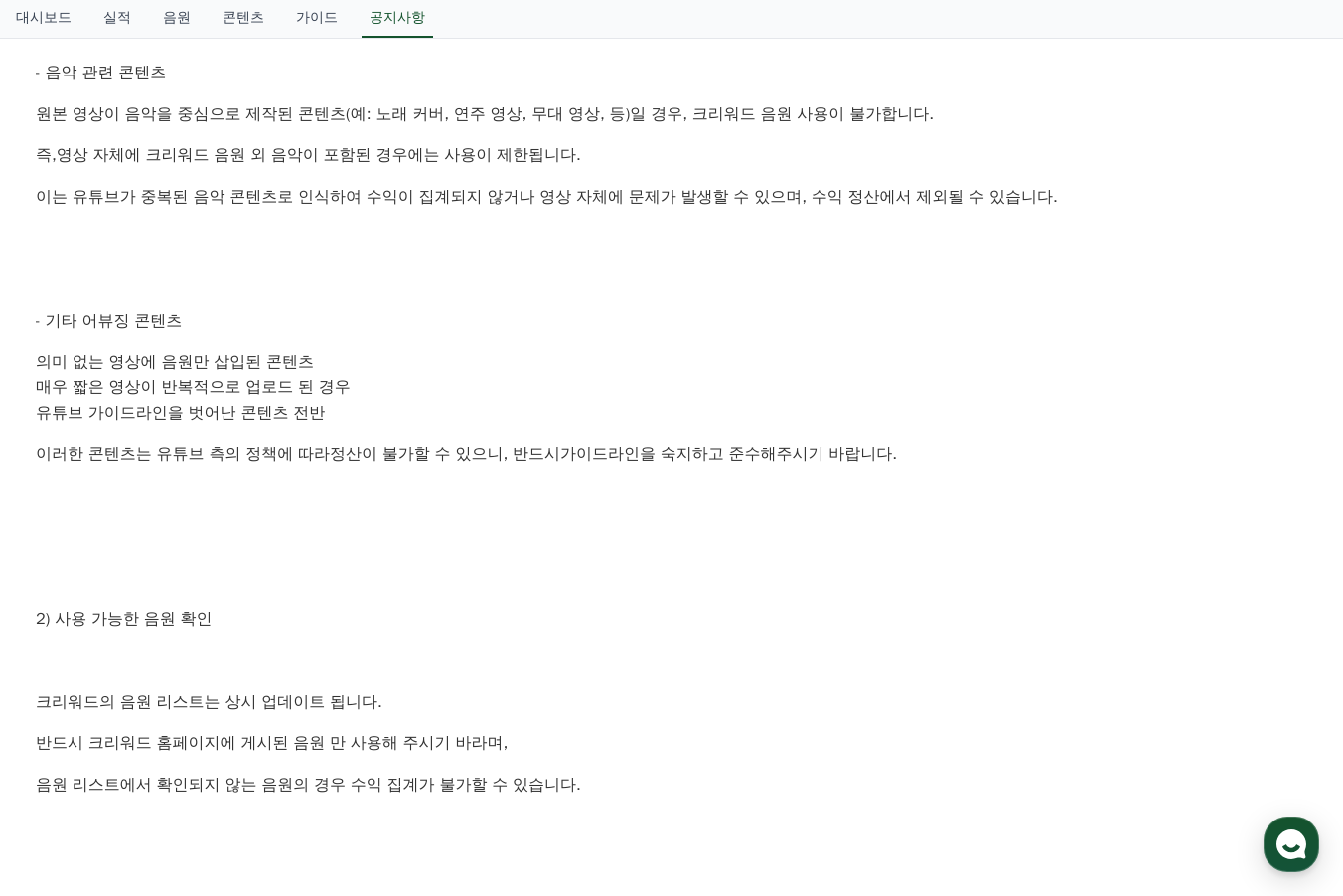 scroll, scrollTop: 695, scrollLeft: 0, axis: vertical 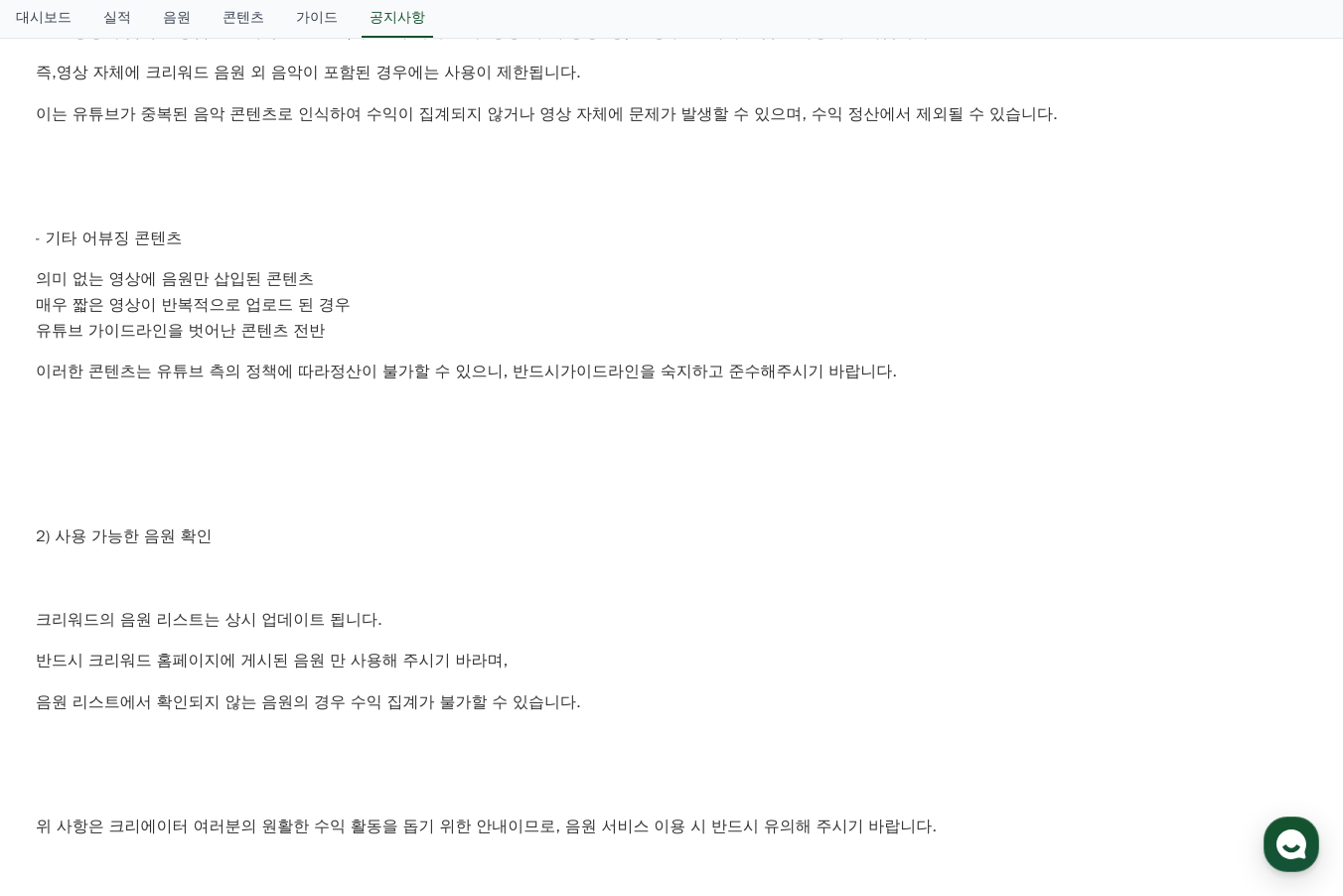 drag, startPoint x: 44, startPoint y: 281, endPoint x: 262, endPoint y: 286, distance: 218.05733 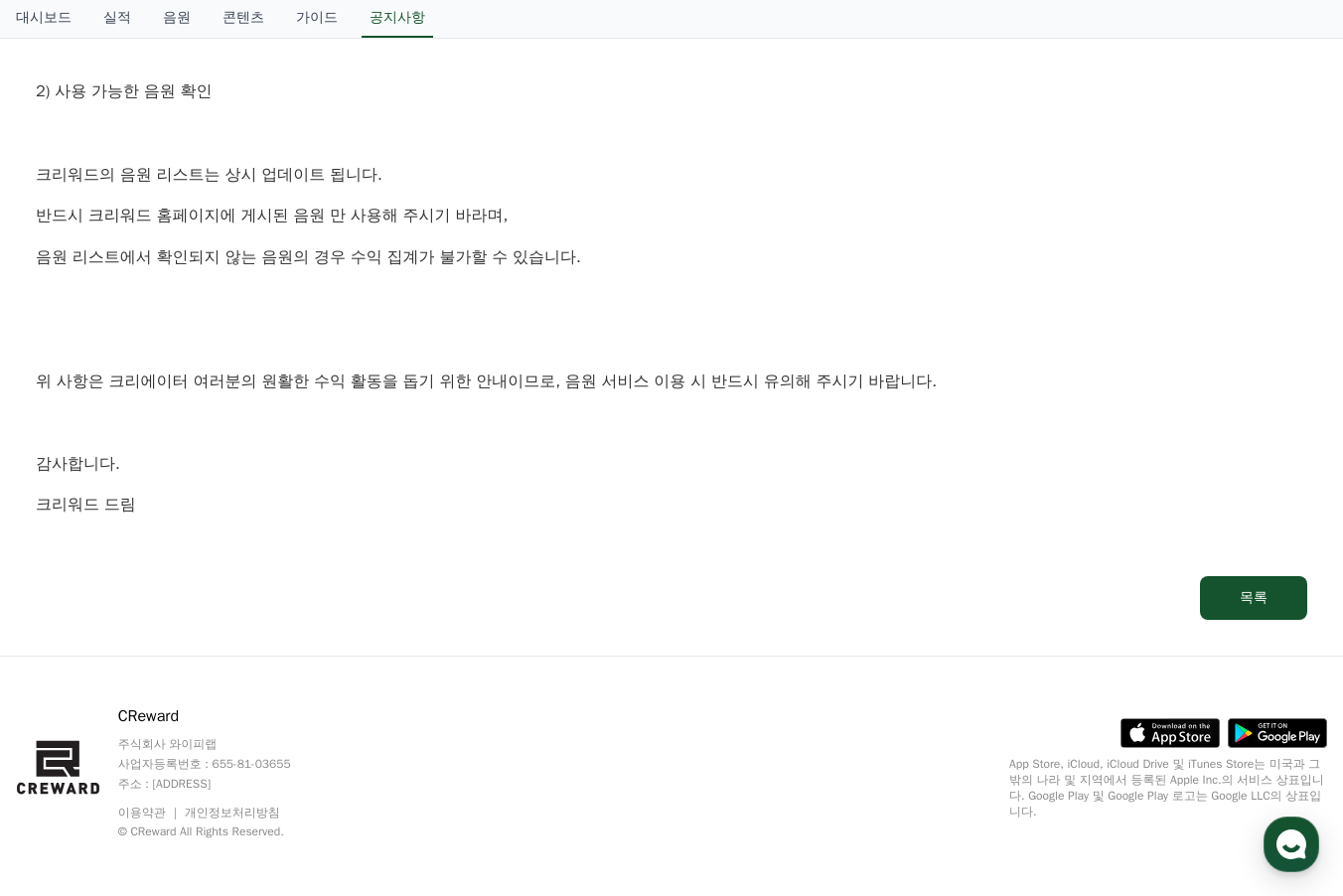 scroll, scrollTop: 1147, scrollLeft: 0, axis: vertical 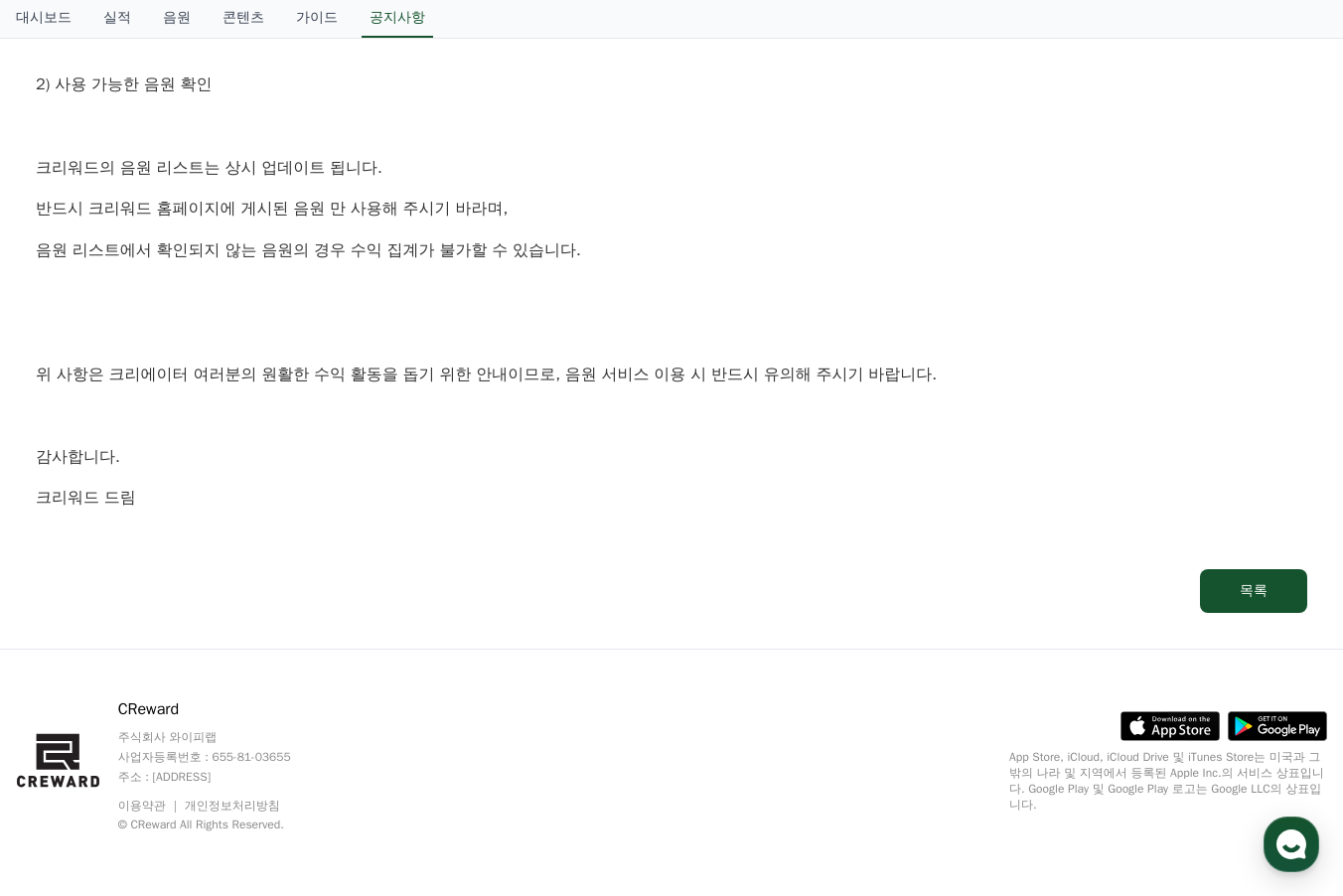 drag, startPoint x: 56, startPoint y: 247, endPoint x: 564, endPoint y: 259, distance: 508.1417 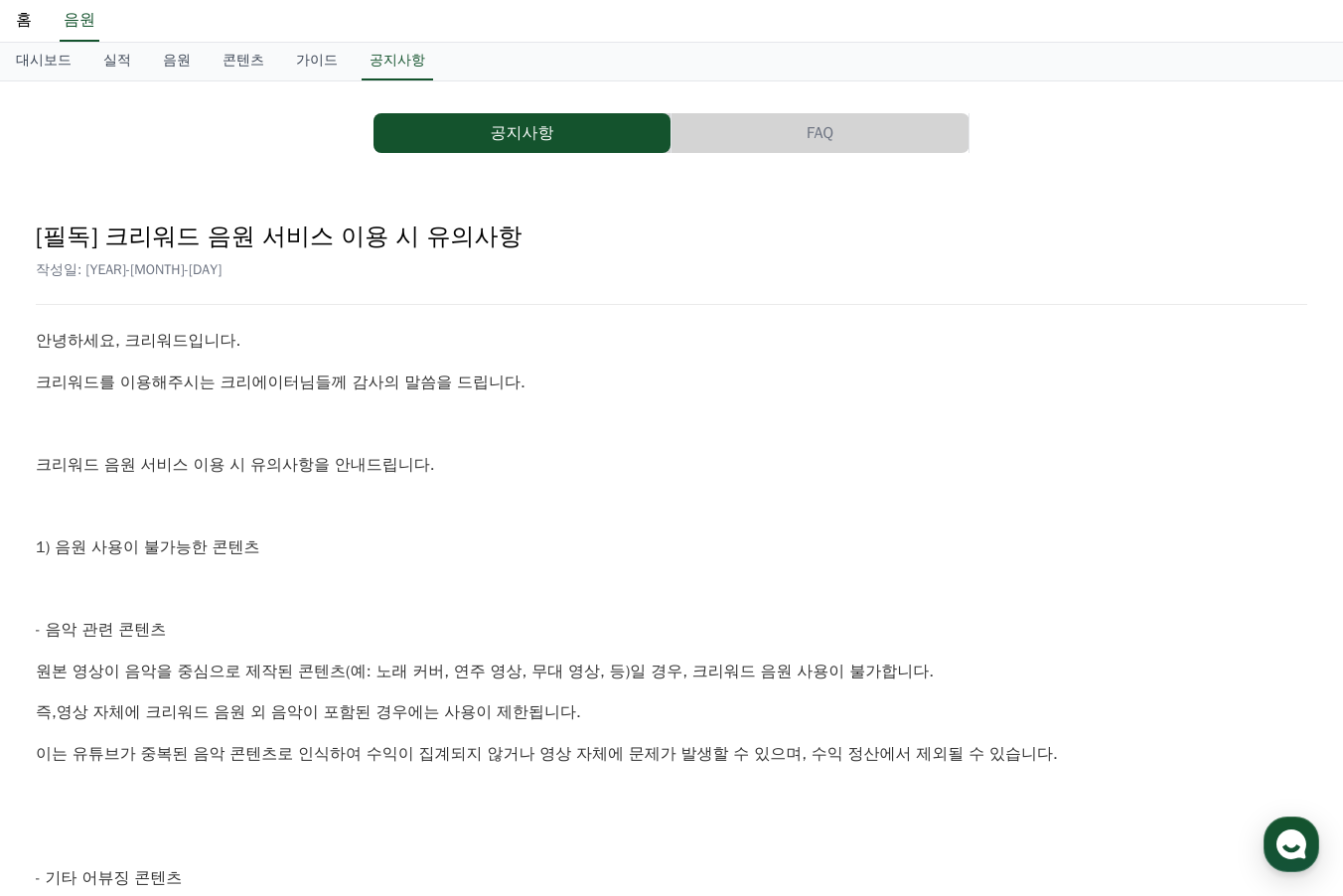 scroll, scrollTop: 0, scrollLeft: 0, axis: both 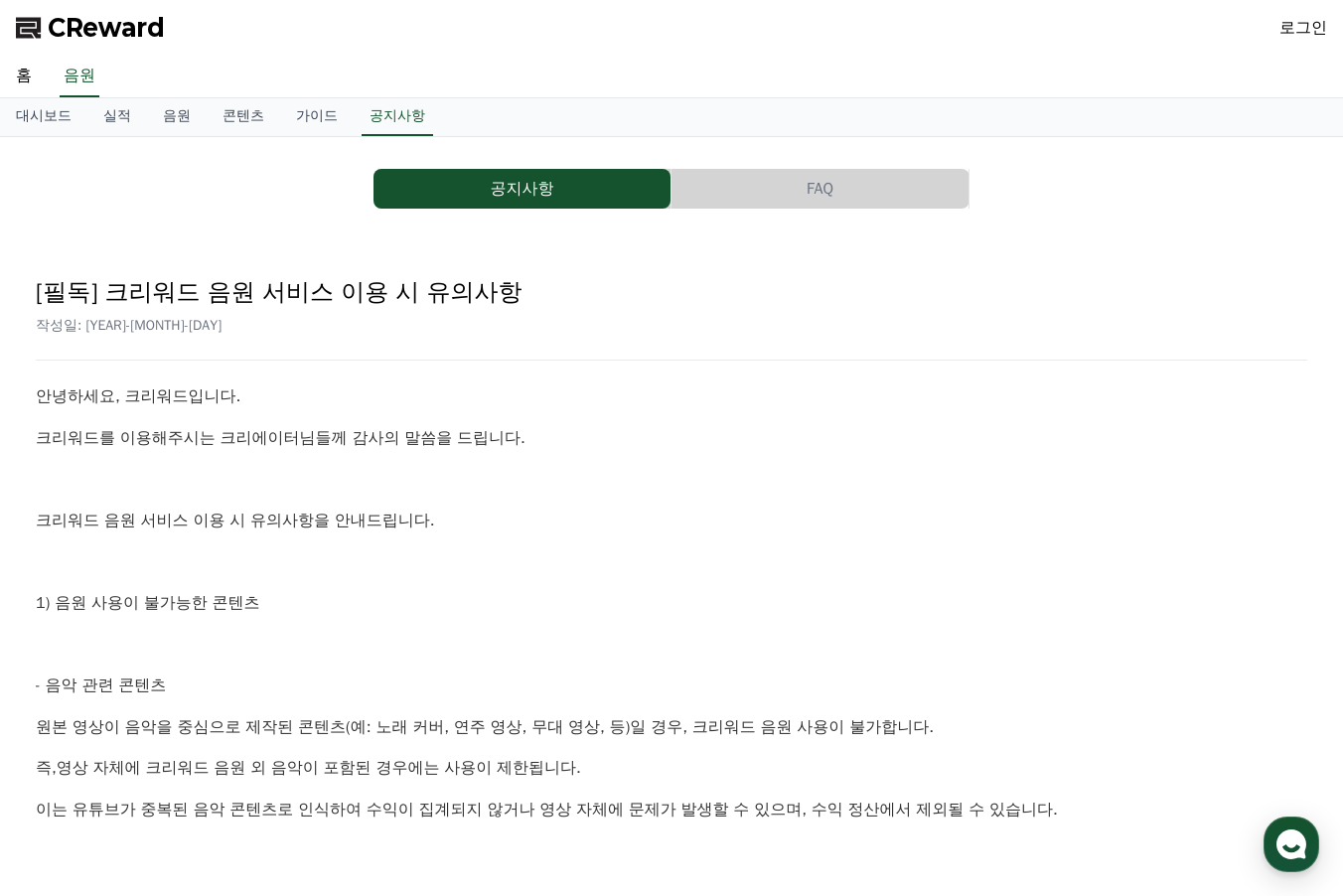 click on "FAQ" at bounding box center (820, 189) 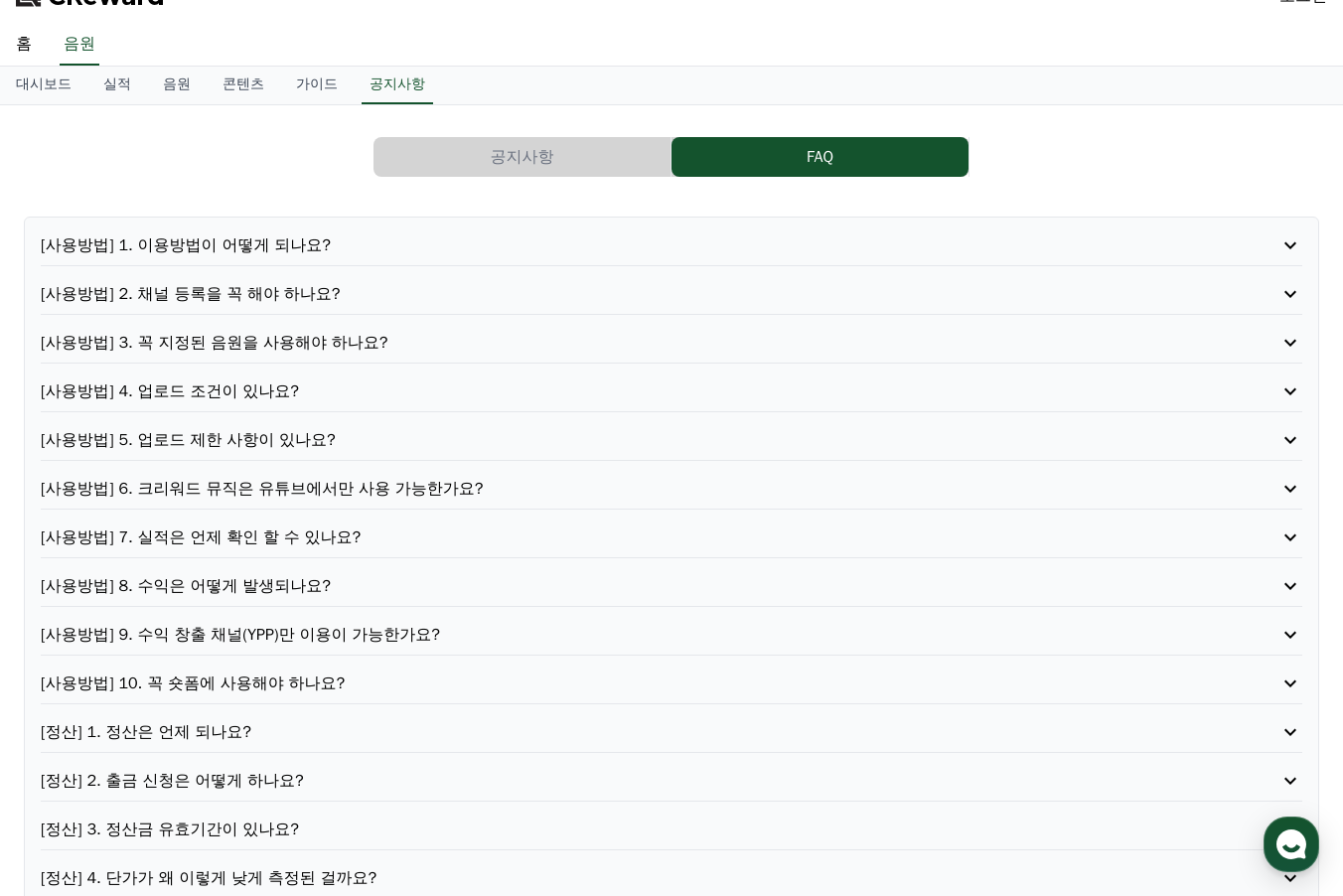 scroll, scrollTop: 99, scrollLeft: 0, axis: vertical 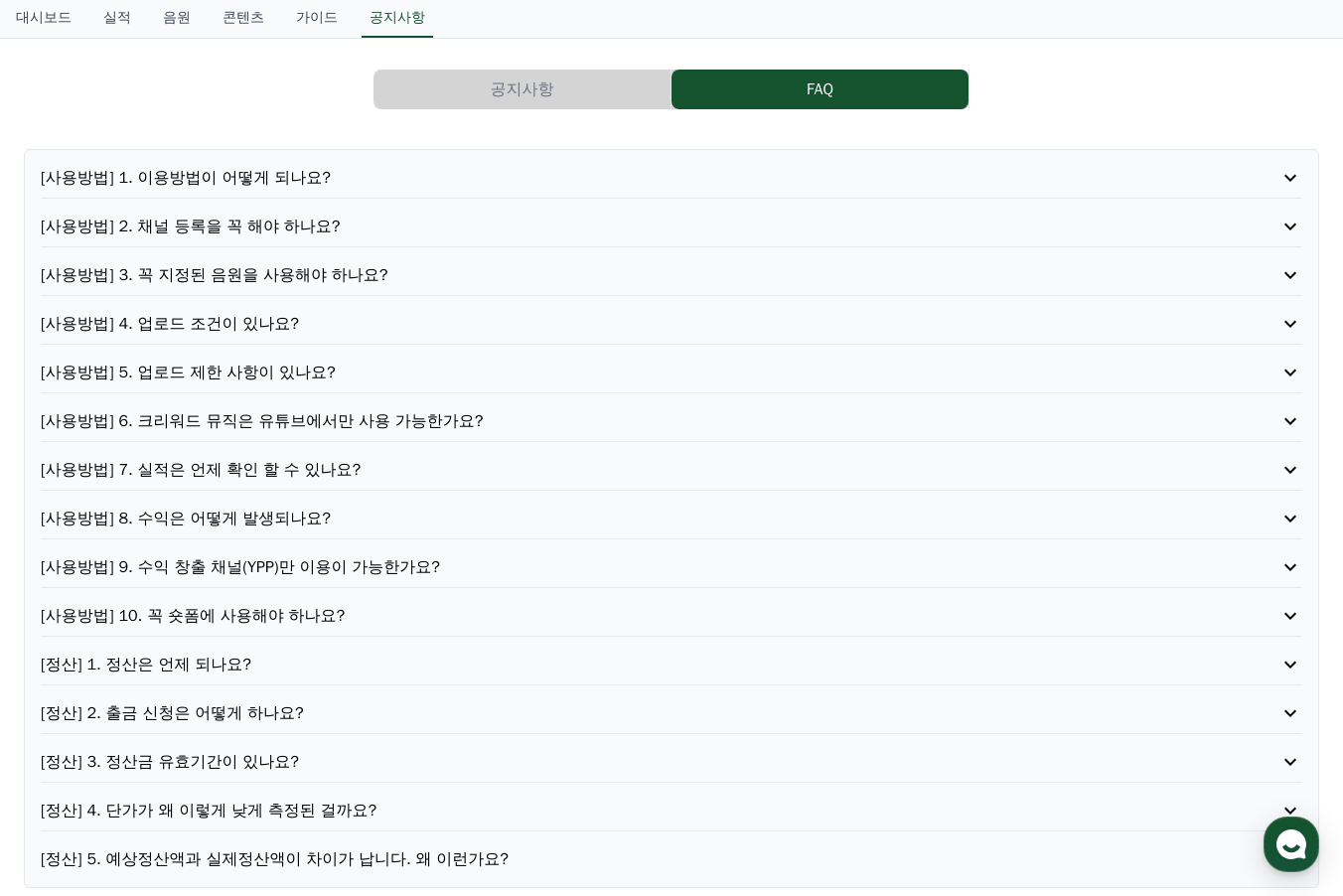 click on "[사용방법] 4. 업로드 조건이 있나요?" at bounding box center (621, 324) 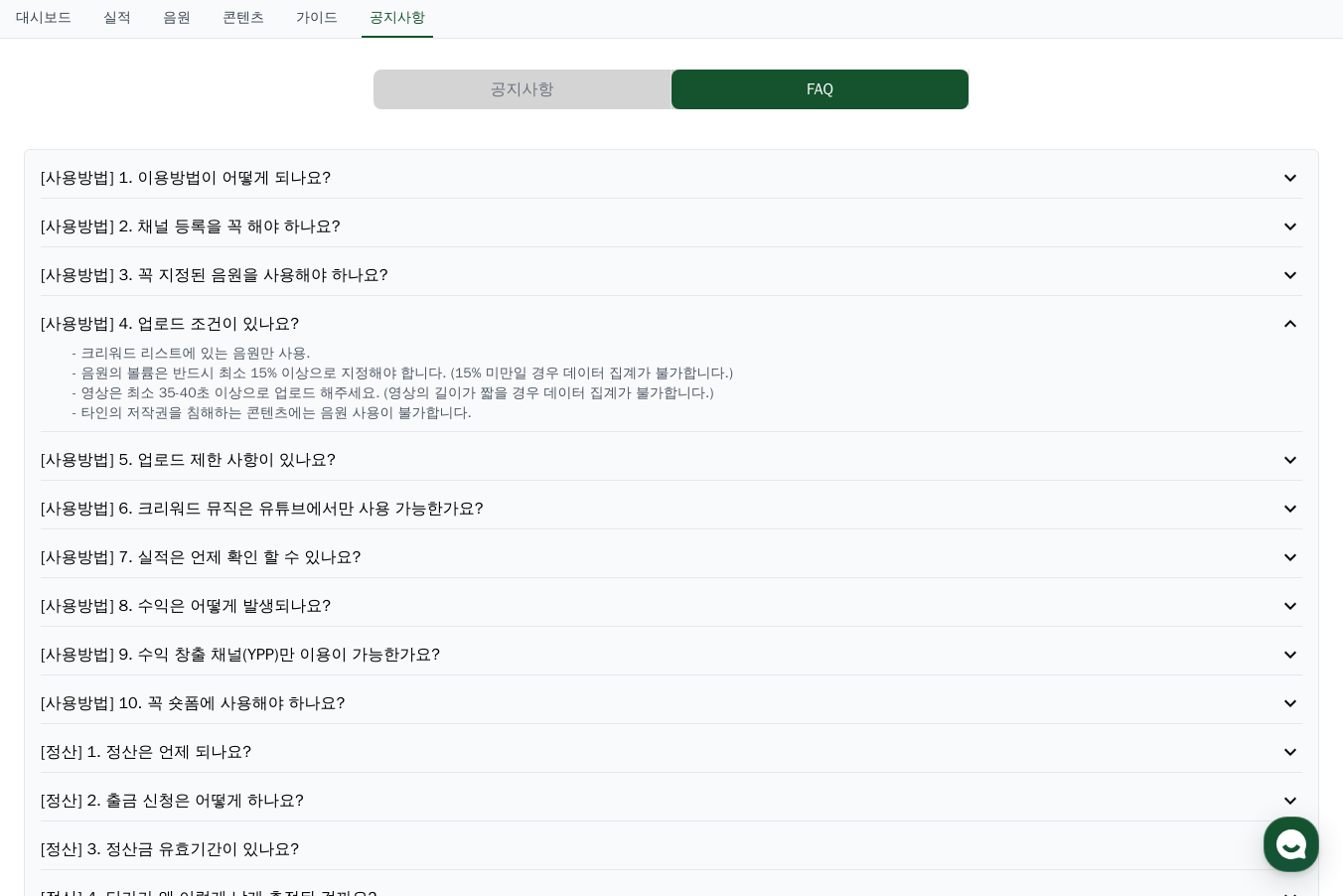 click on "[사용방법] 4. 업로드 조건이 있나요?" at bounding box center [621, 324] 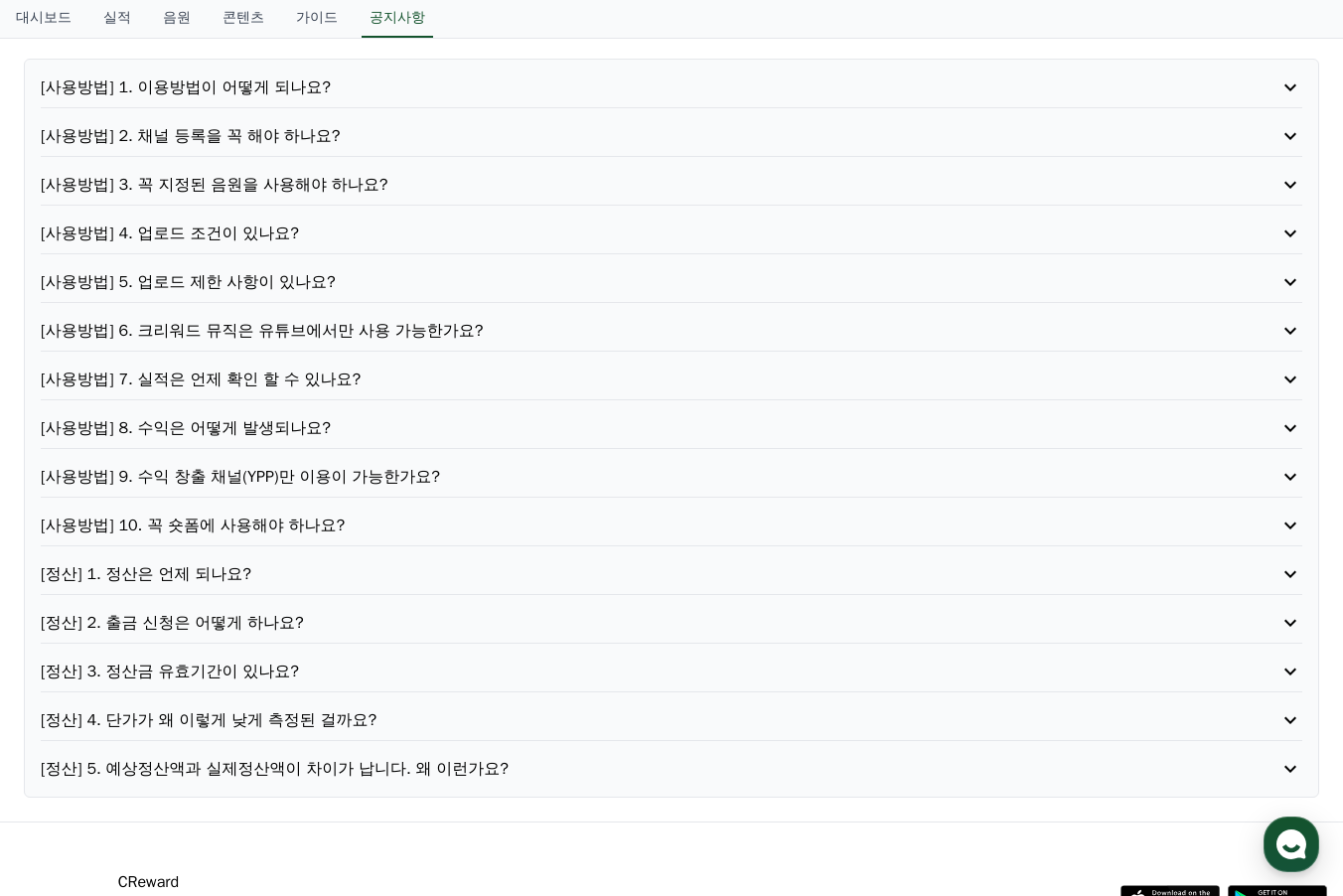 scroll, scrollTop: 199, scrollLeft: 0, axis: vertical 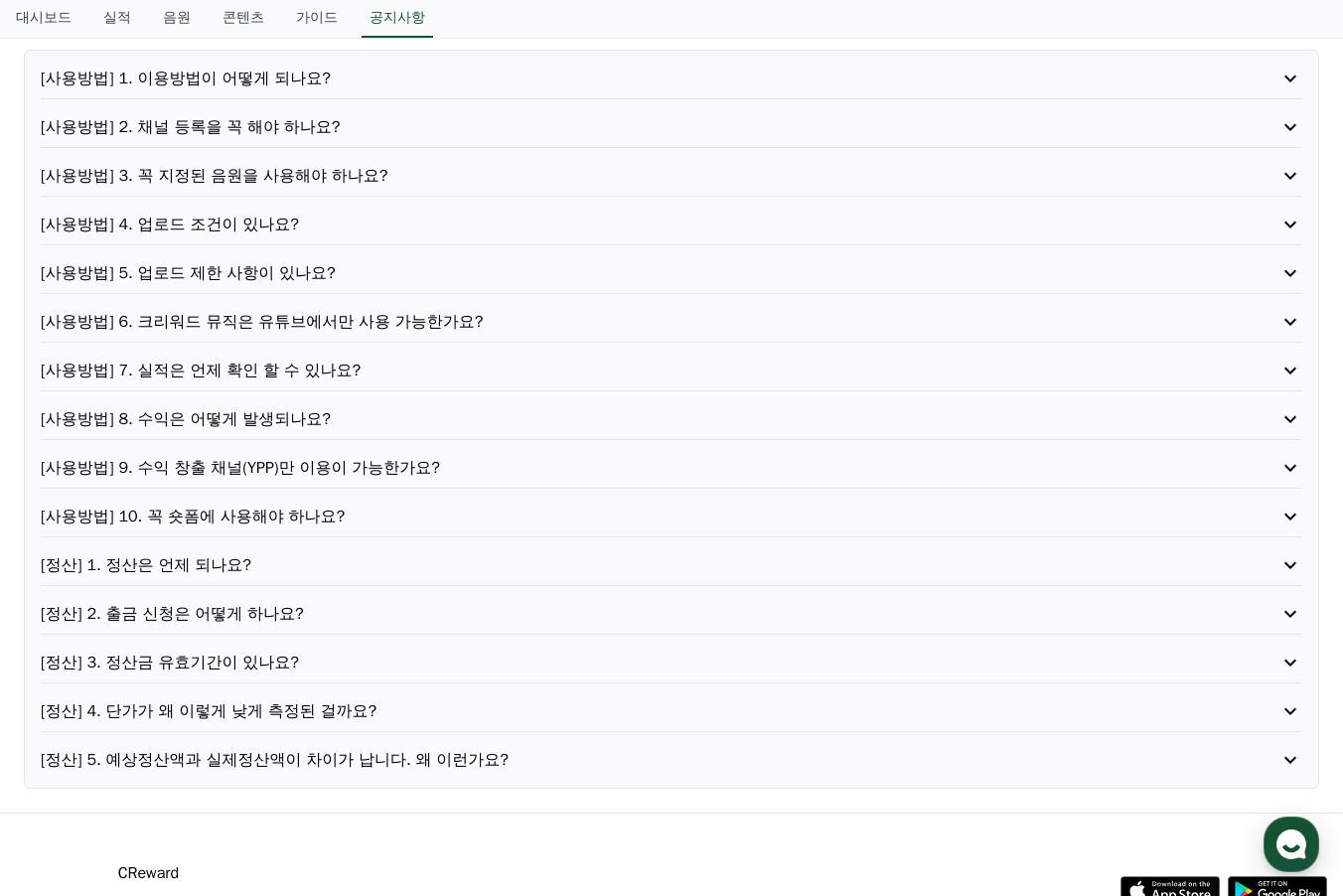 click on "[사용방법] 6. 크리워드 뮤직은 유튜브에서만 사용 가능한가요?" at bounding box center (621, 322) 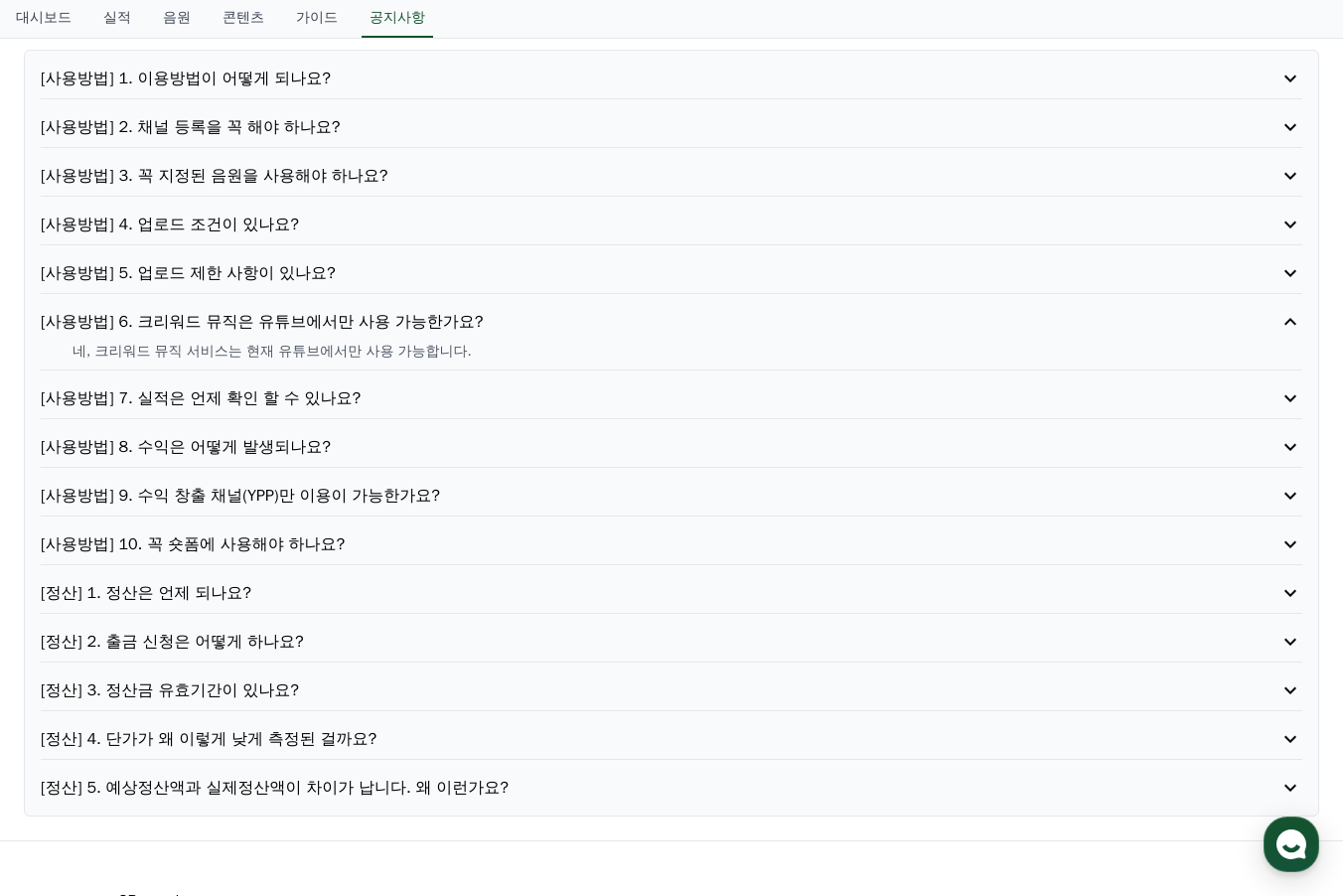 click on "[사용방법] 6. 크리워드 뮤직은 유튜브에서만 사용 가능한가요?" at bounding box center [621, 322] 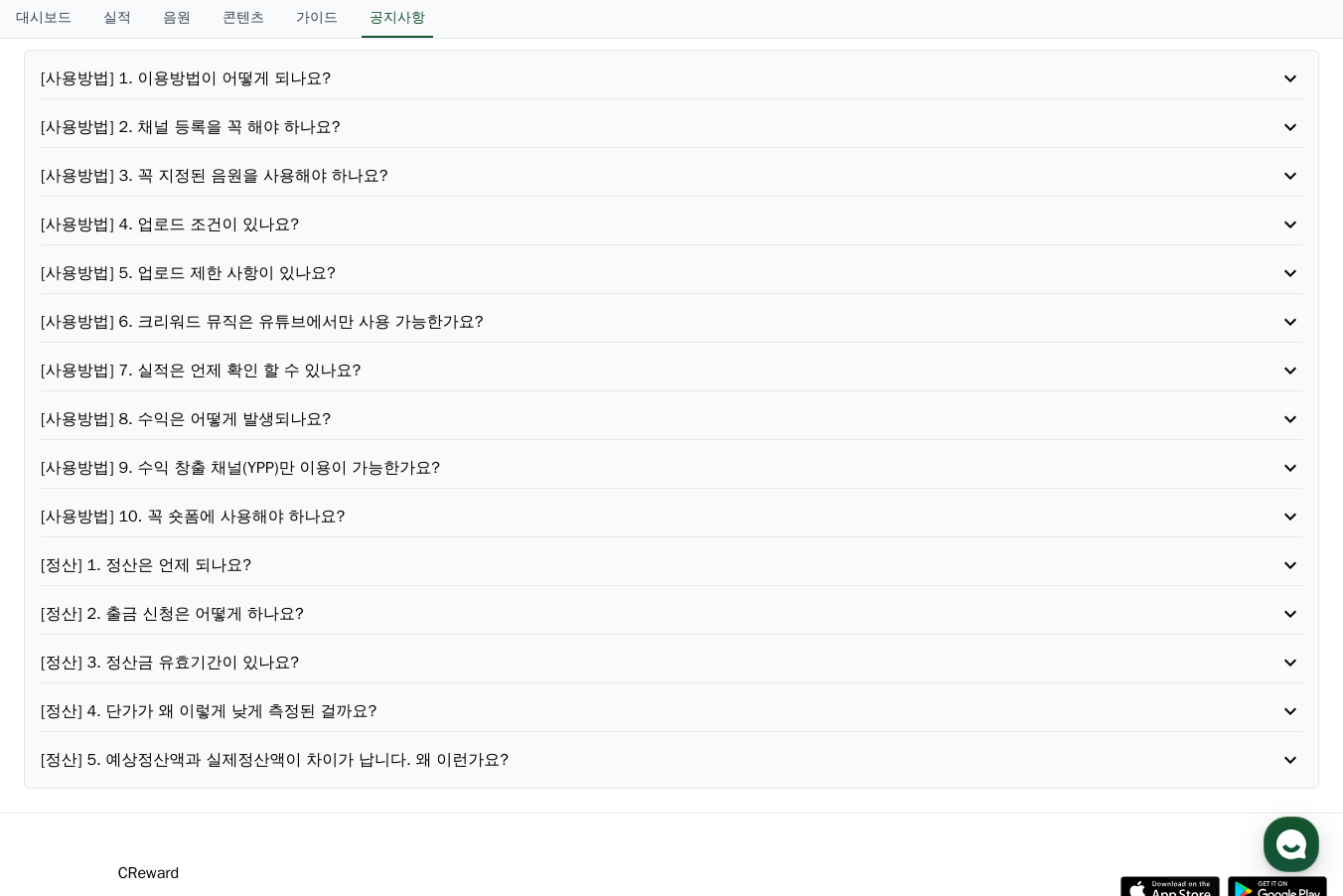 click on "[사용방법] 9. 수익 창출 채널(YPP)만 이용이 가능한가요?" at bounding box center (621, 468) 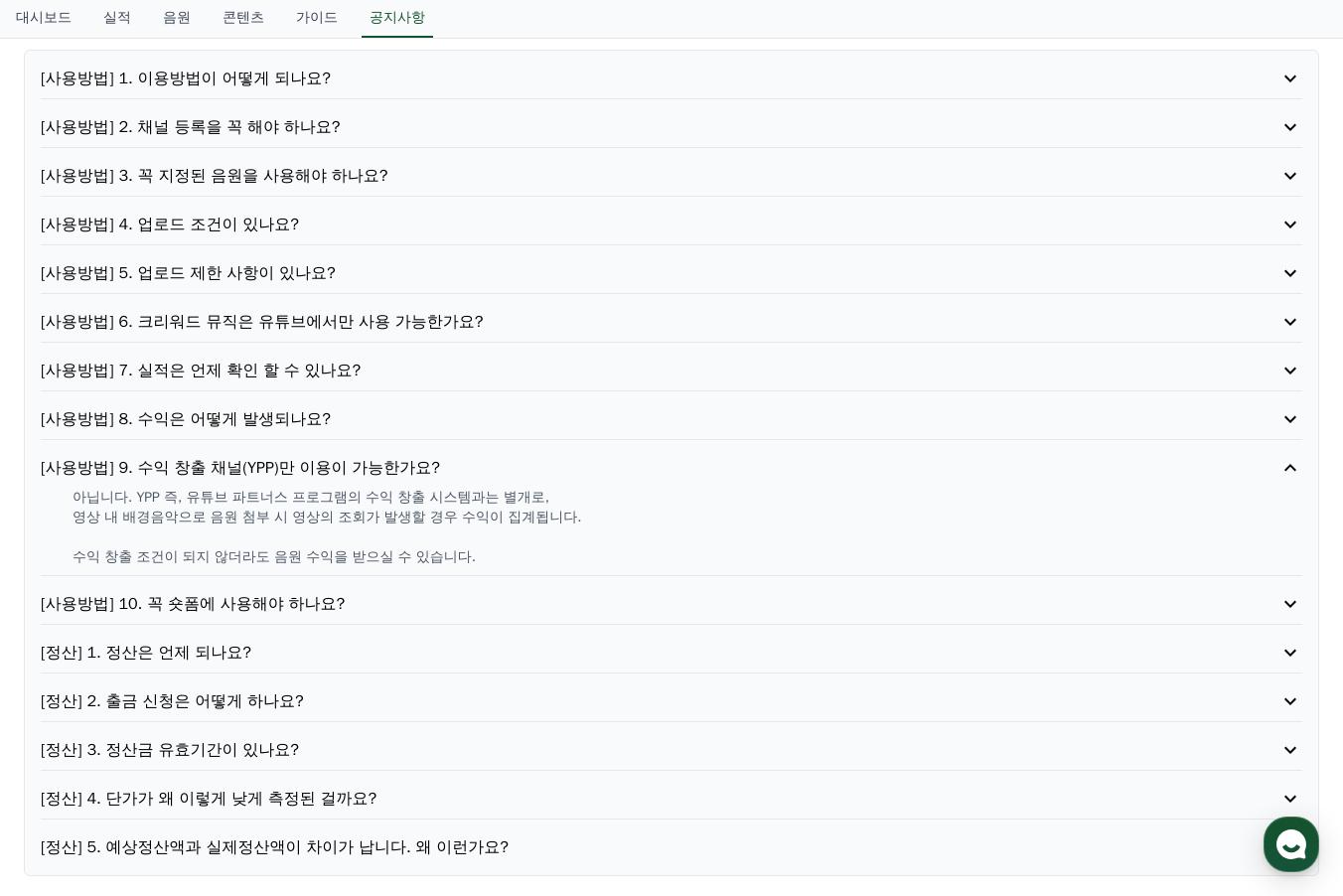 click on "[사용방법] 9. 수익 창출 채널(YPP)만 이용이 가능한가요?" at bounding box center (621, 468) 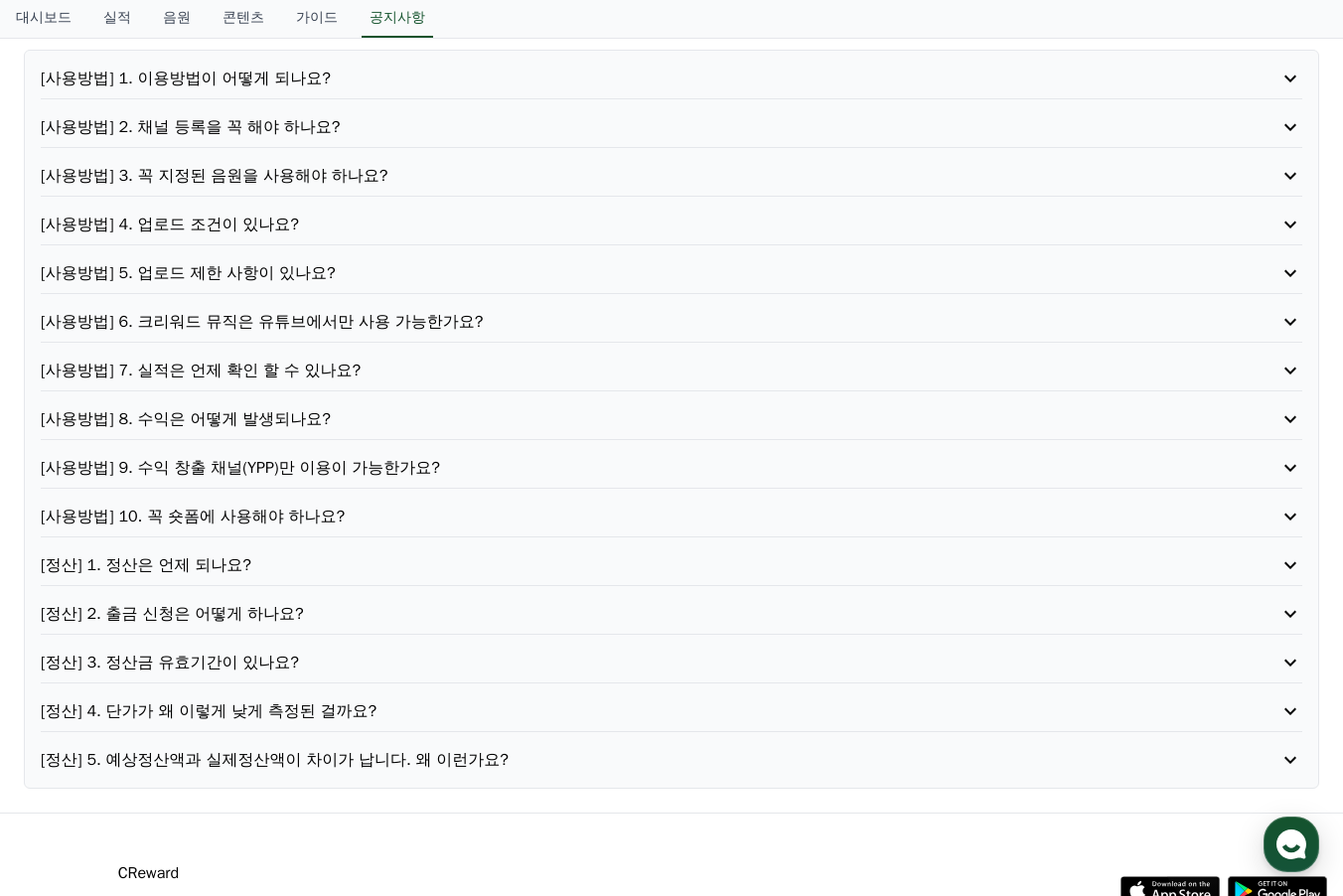 click on "[사용방법] 10. 꼭 숏폼에 사용해야 하나요?" at bounding box center (621, 517) 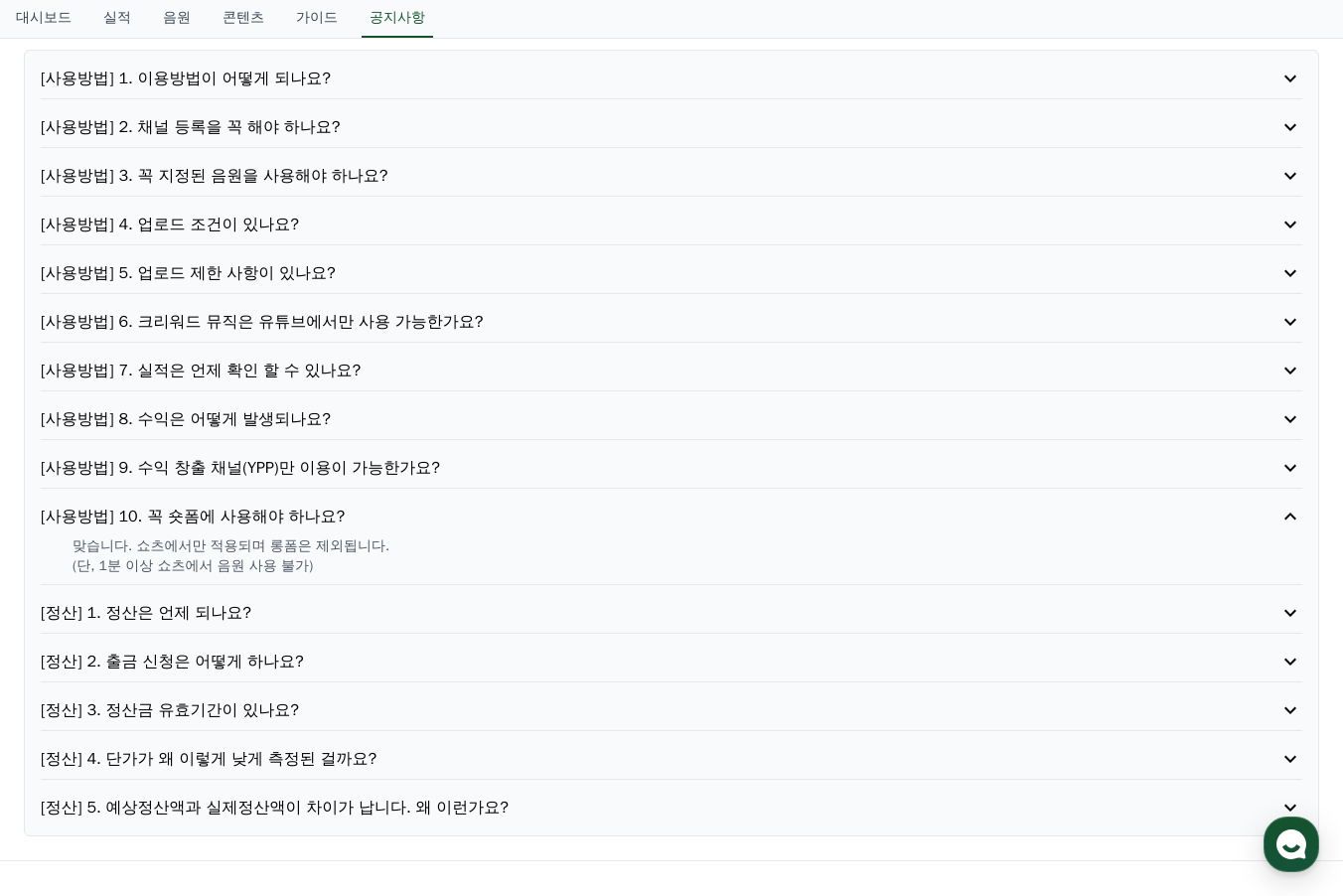 click on "[사용방법] 10. 꼭 숏폼에 사용해야 하나요?" at bounding box center [621, 517] 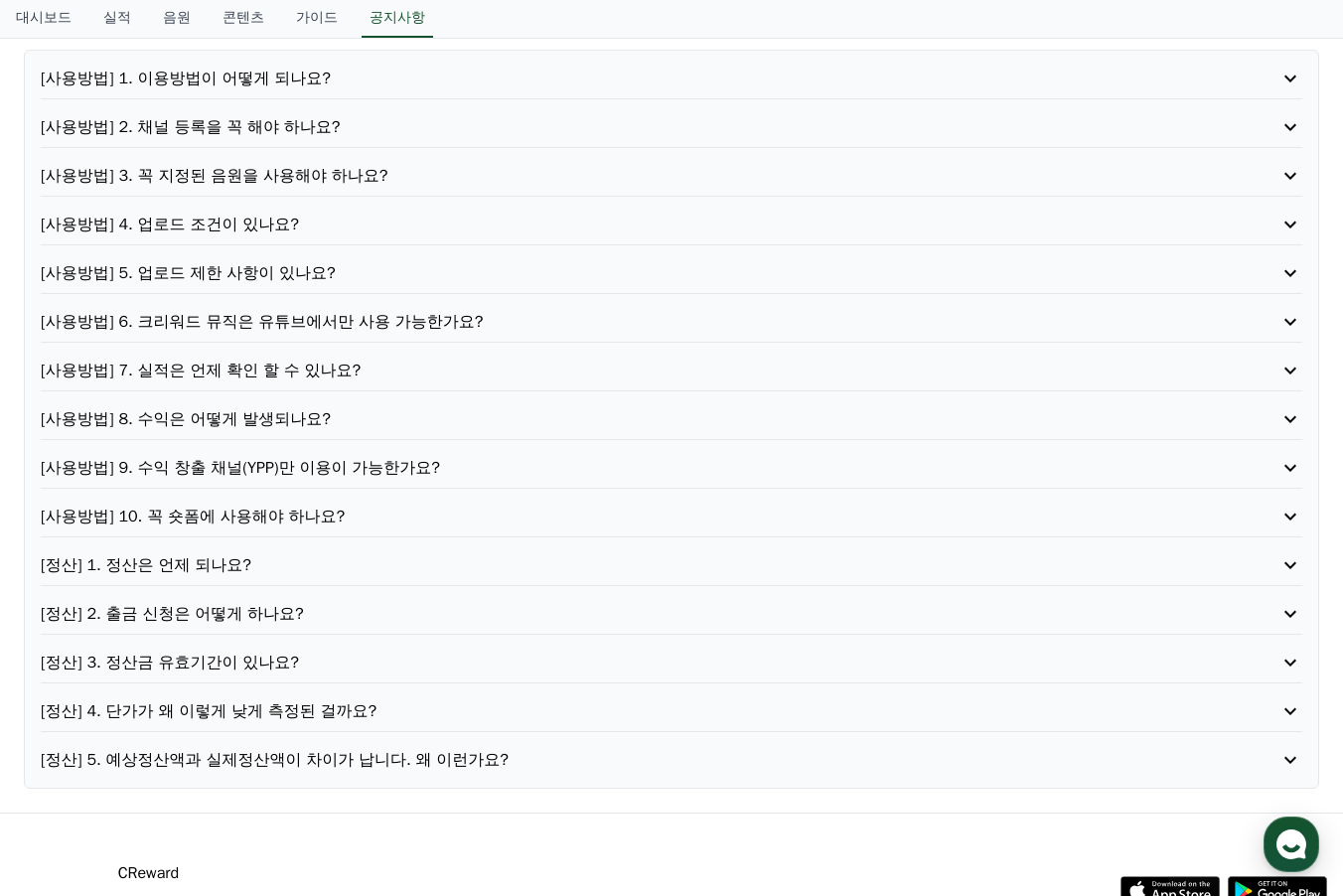 click on "[정산] 1. 정산은 언제 되나요?" at bounding box center (621, 565) 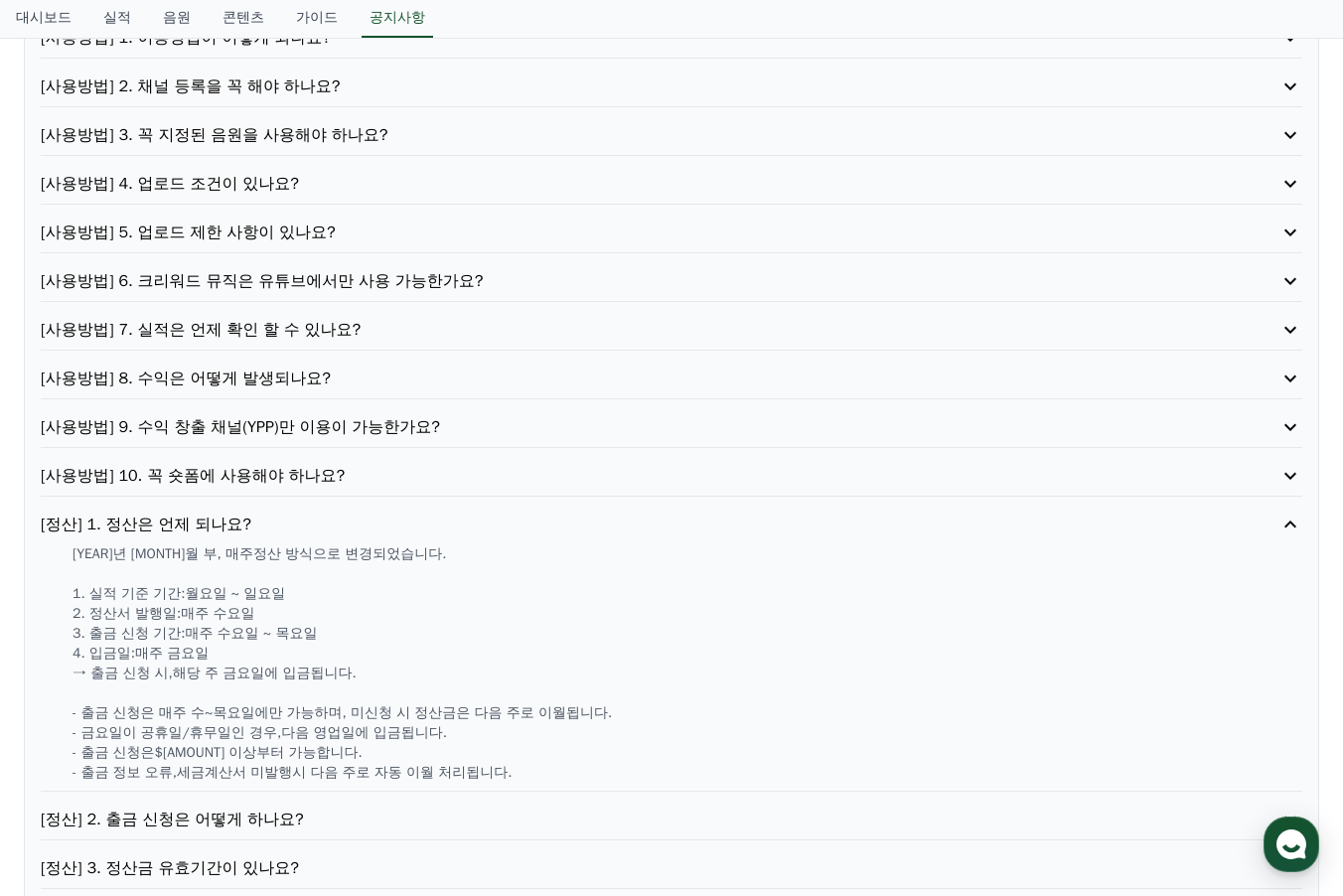 scroll, scrollTop: 298, scrollLeft: 0, axis: vertical 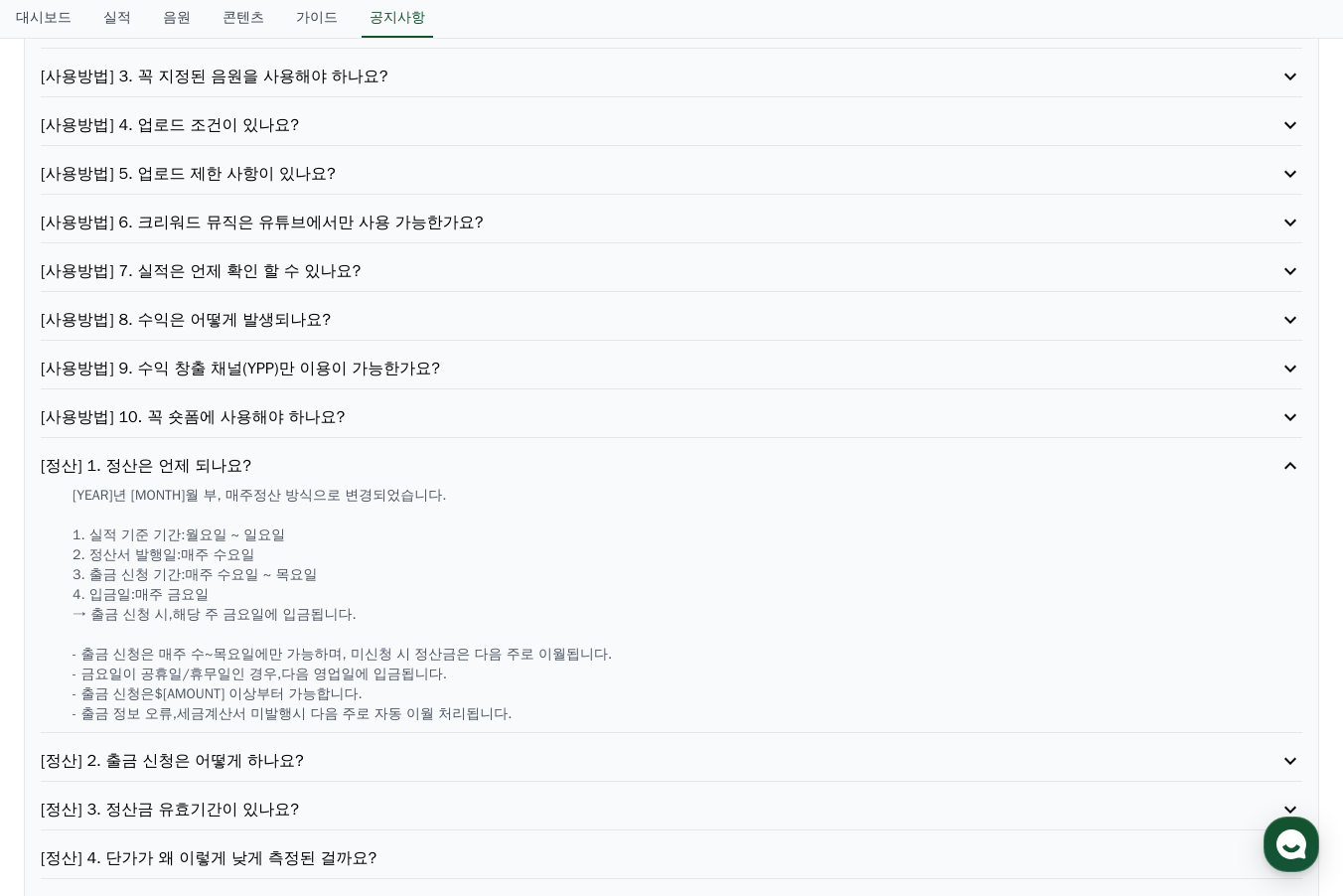 click on "[정산] 1. 정산은 언제 되나요?" at bounding box center [621, 466] 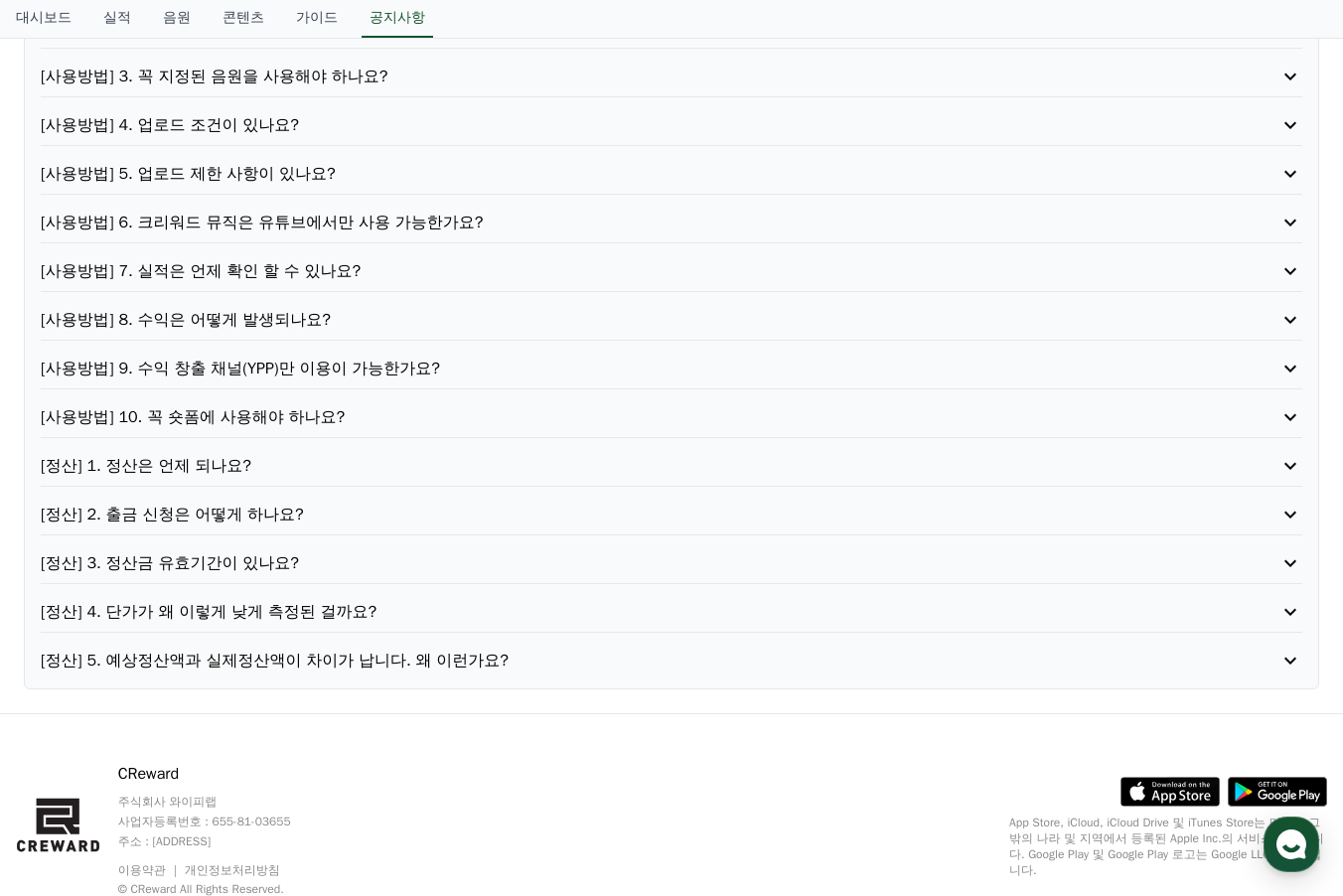 click on "[정산] 2. 출금 신청은 어떻게 하나요?" at bounding box center [621, 515] 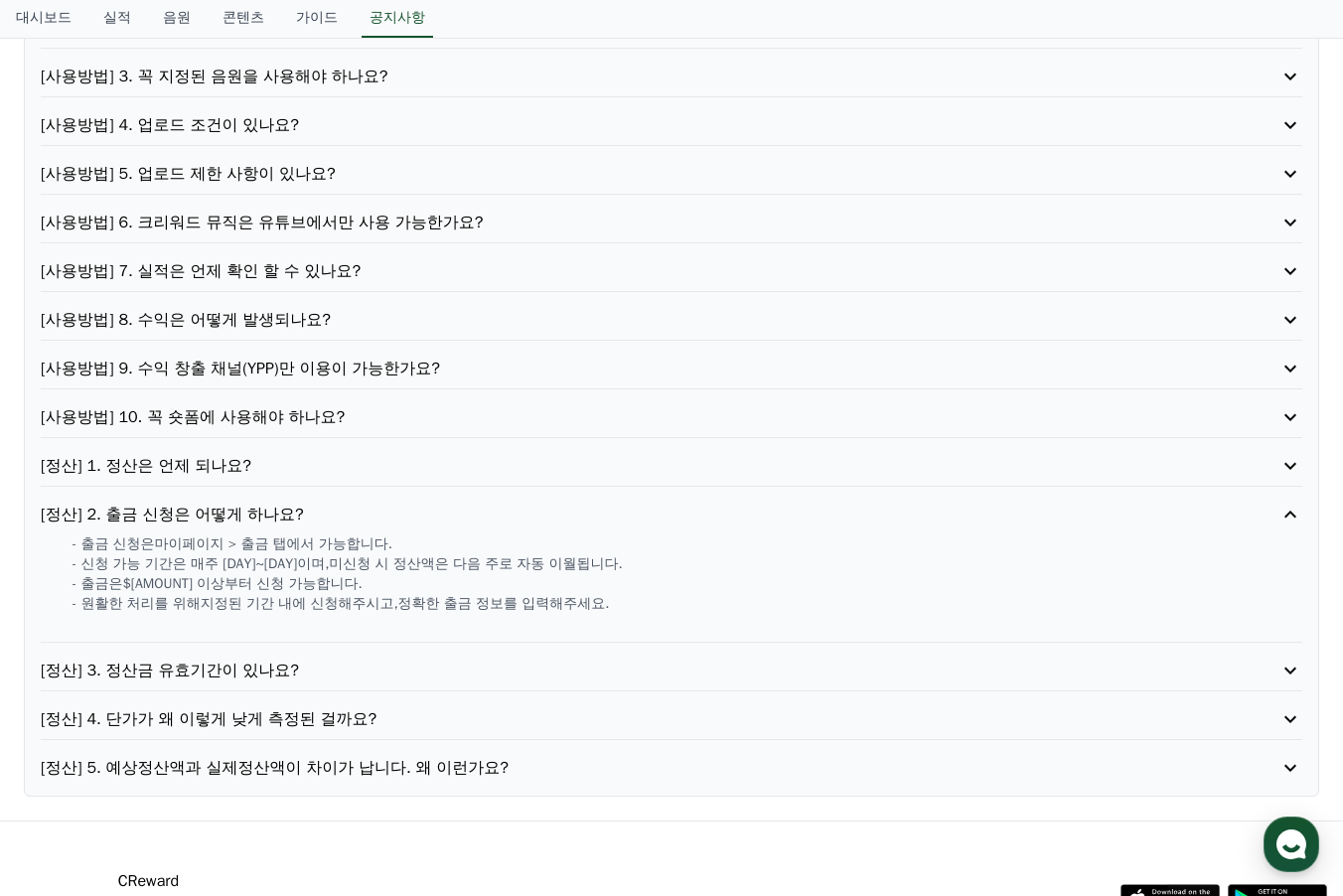 click on "[정산] 2. 출금 신청은 어떻게 하나요?" at bounding box center [621, 515] 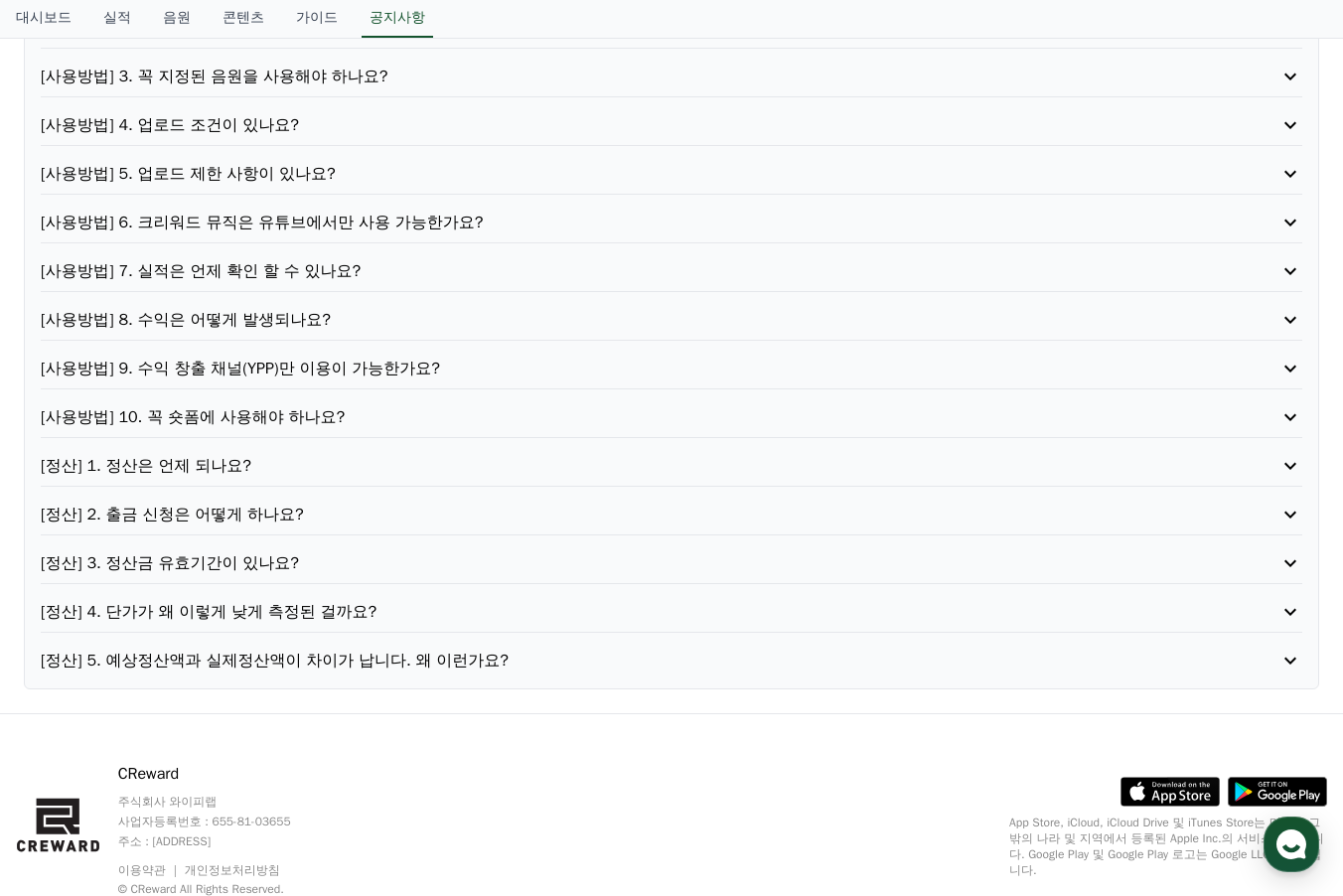 click on "[정산] 3. 정산금 유효기간이 있나요?" at bounding box center (621, 563) 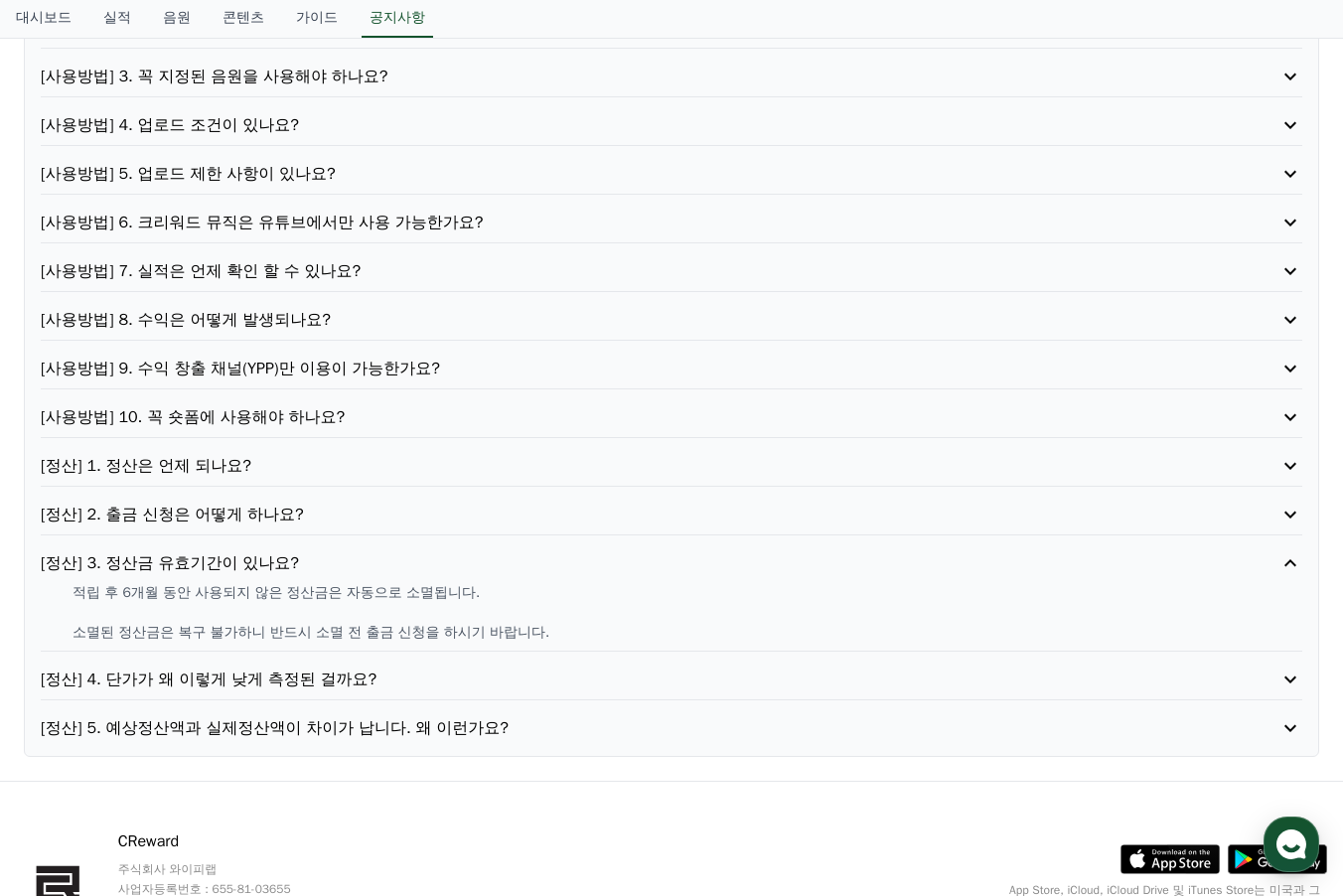 click on "[정산] 3. 정산금 유효기간이 있나요?" at bounding box center [621, 563] 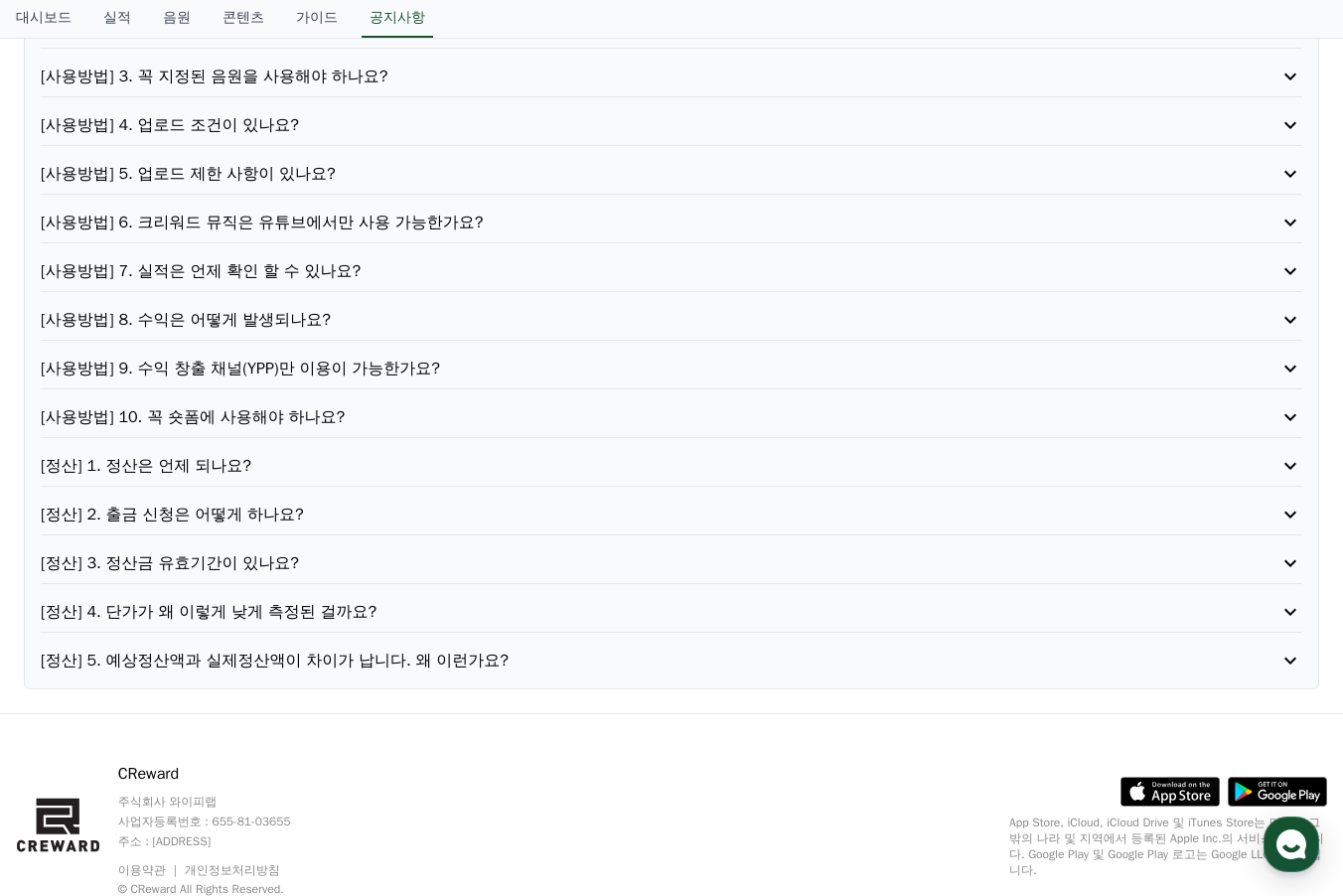 click on "[정산] 3. 정산금 유효기간이 있나요?" at bounding box center (621, 563) 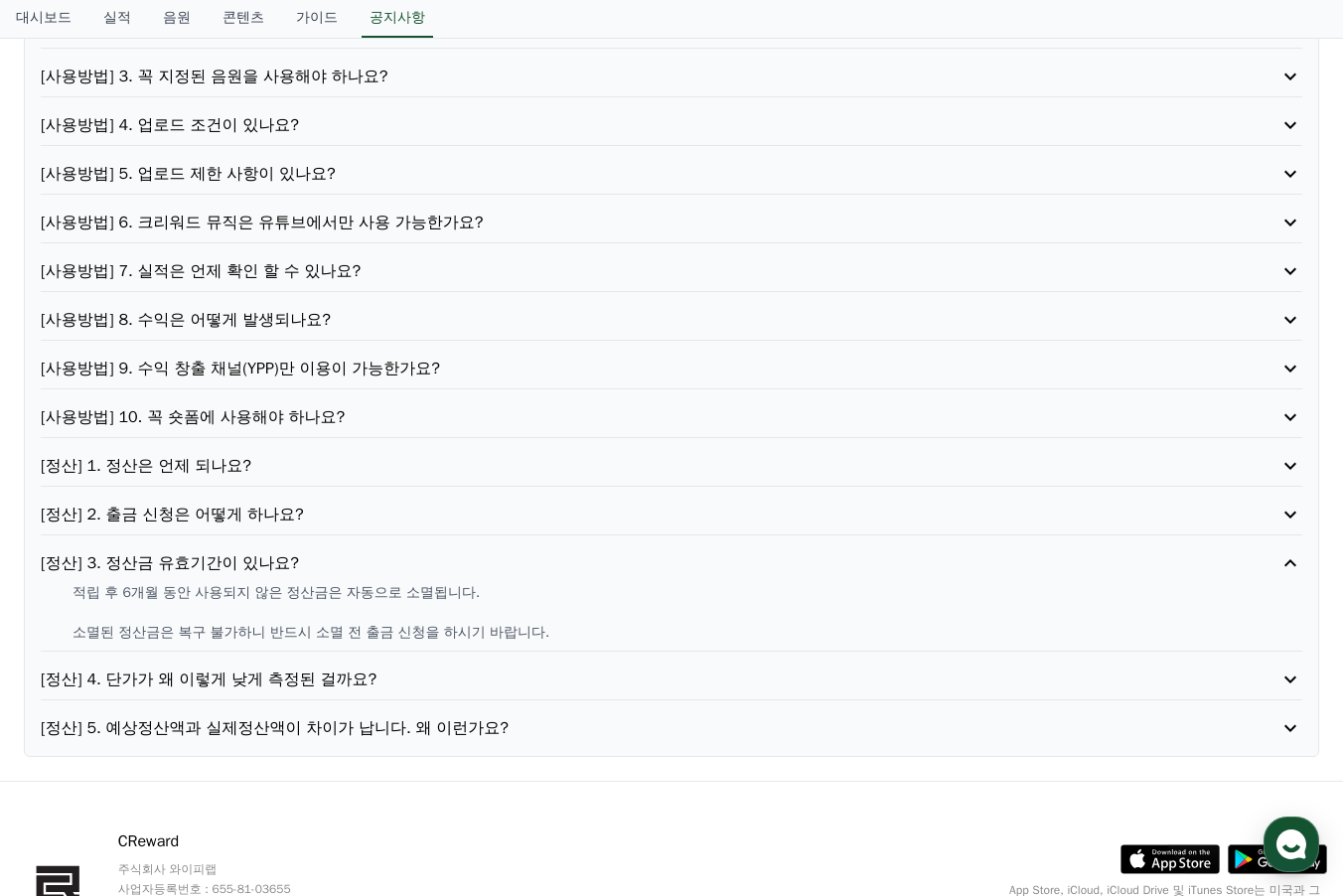 click on "[정산] 3. 정산금 유효기간이 있나요?" at bounding box center [621, 563] 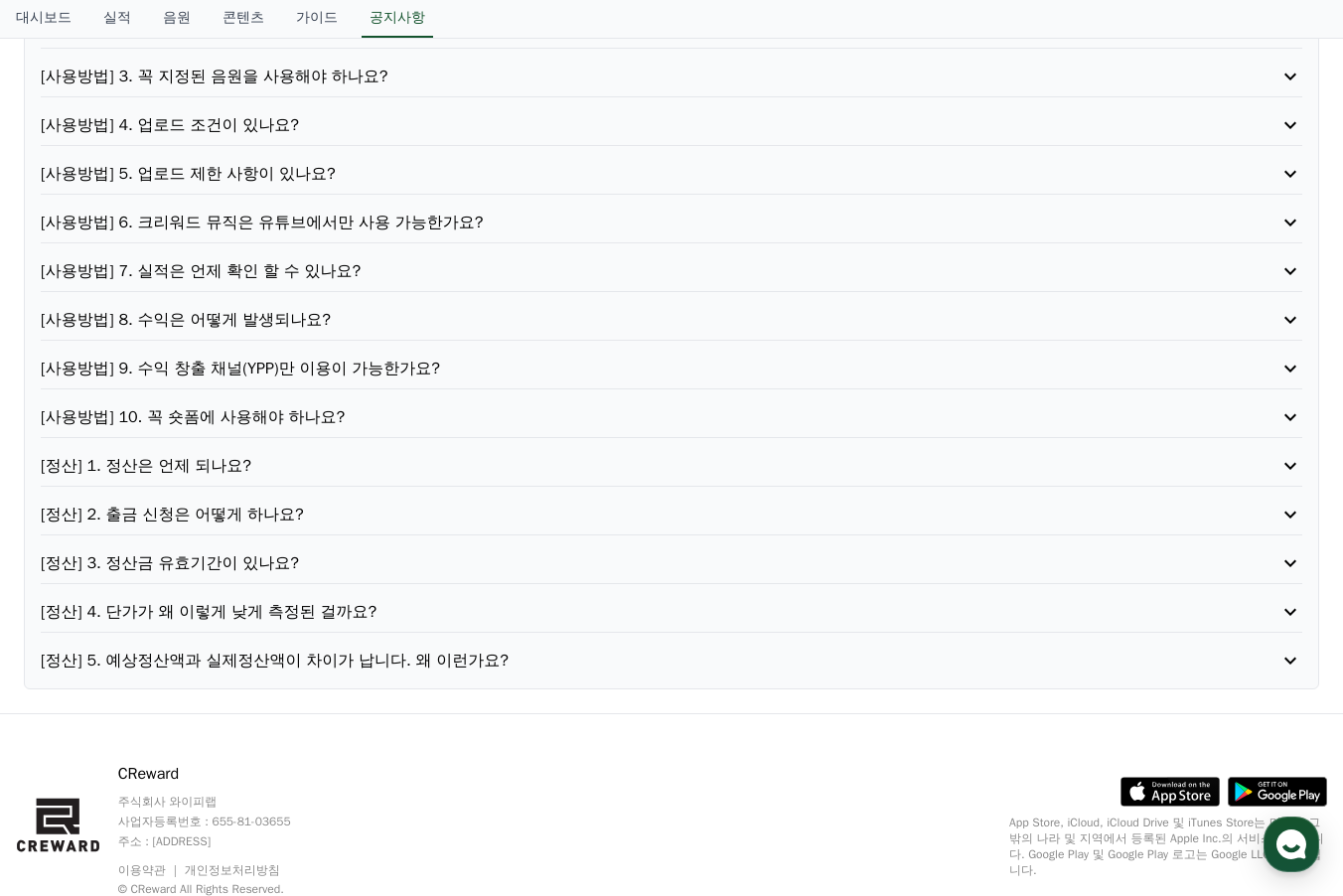 click on "[정산] 4. 단가가 왜 이렇게 낮게 측정된 걸까요?" at bounding box center (621, 612) 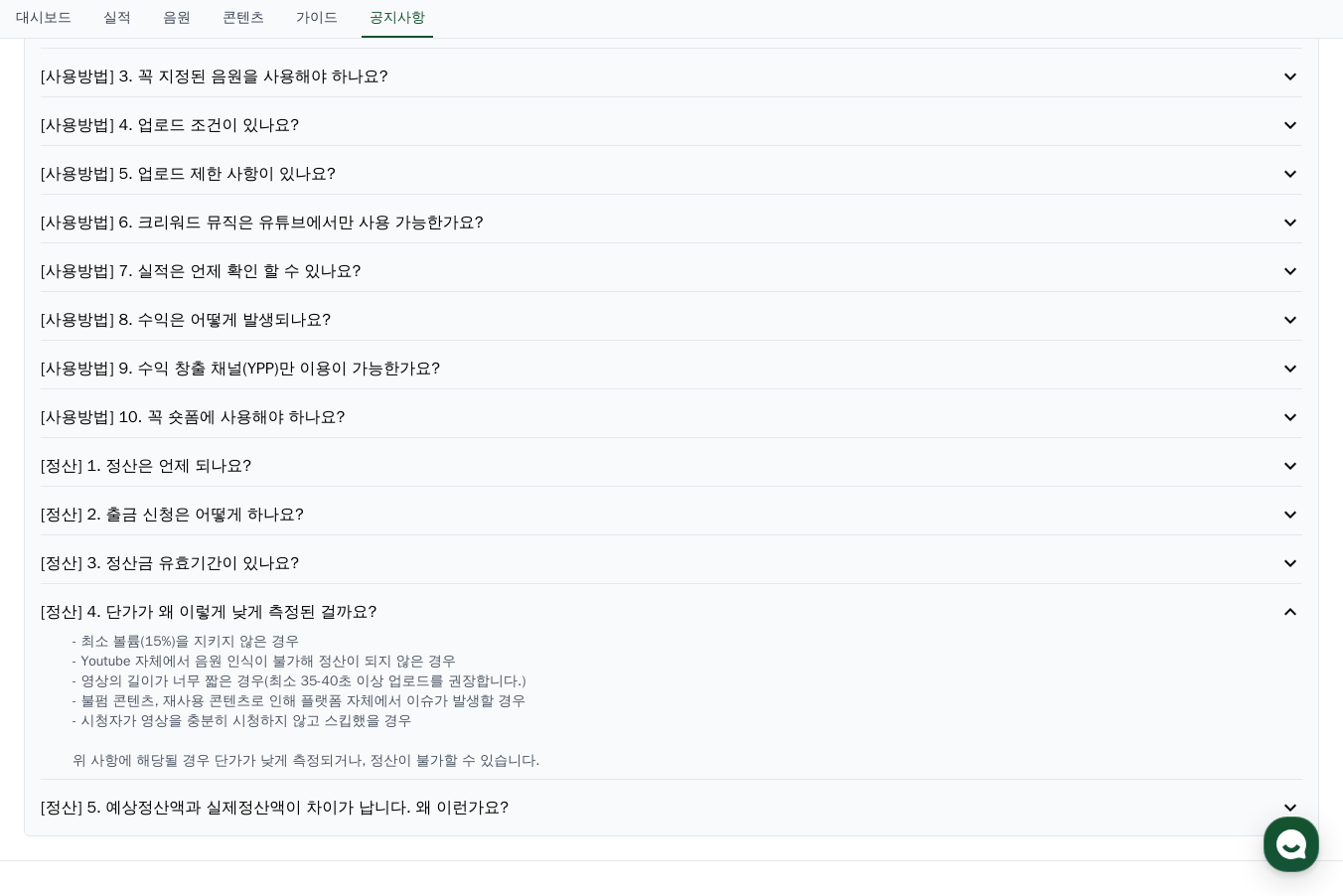 drag, startPoint x: 224, startPoint y: 609, endPoint x: 210, endPoint y: 612, distance: 14.3178211 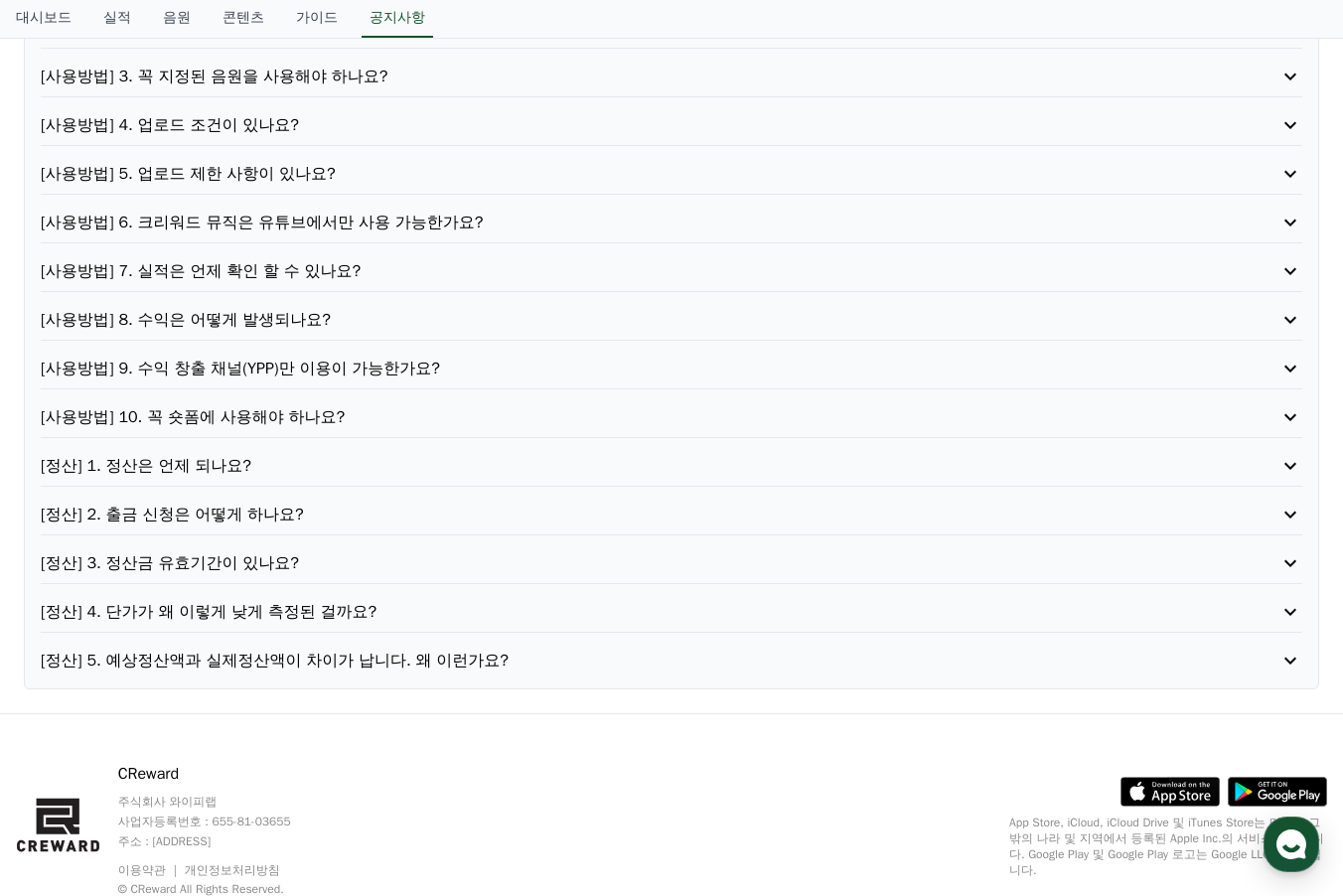 click on "[정산] 4. 단가가 왜 이렇게 낮게 측정된 걸까요?" at bounding box center (621, 612) 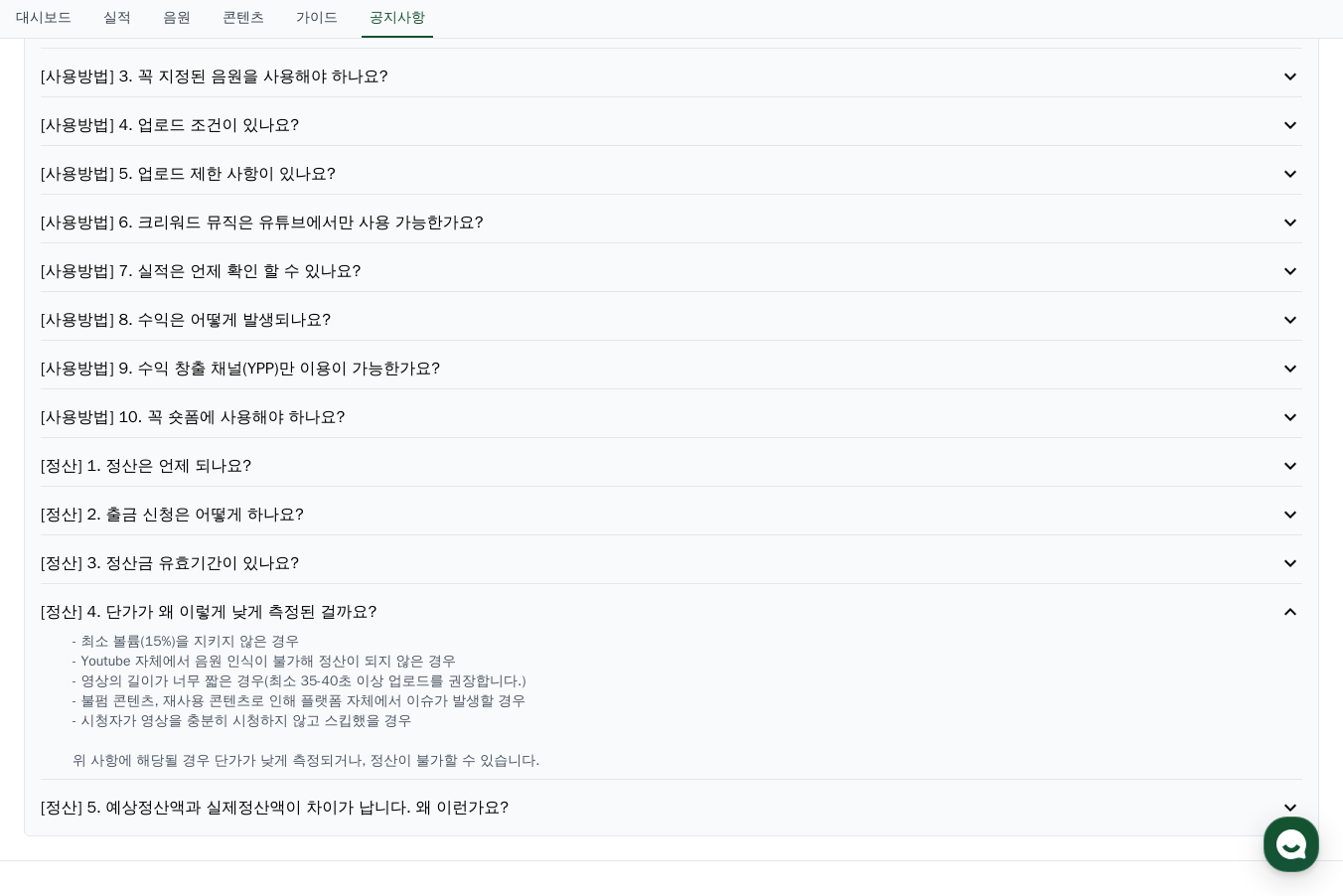 click on "[정산] 4. 단가가 왜 이렇게 낮게 측정된 걸까요?" at bounding box center (621, 612) 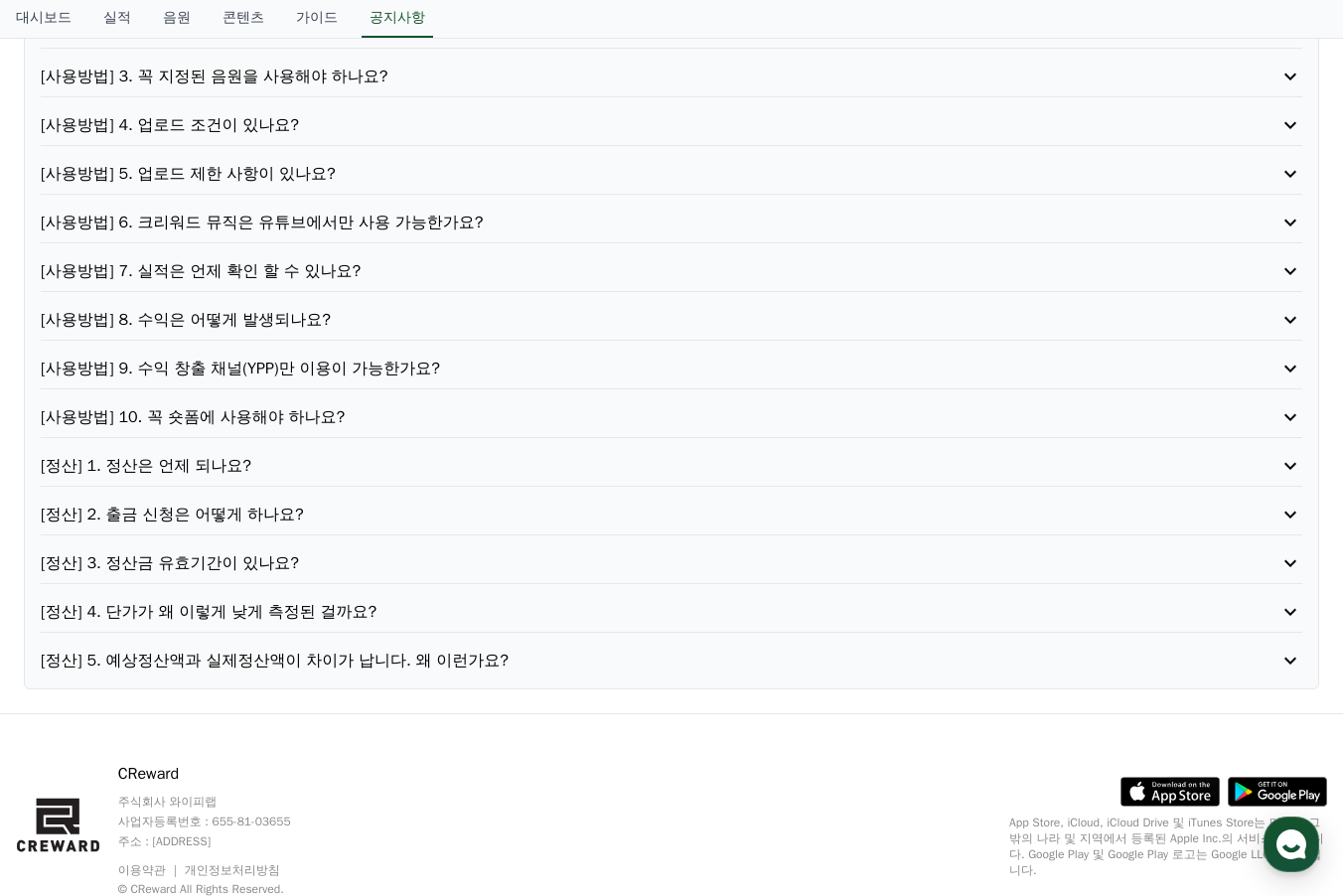 click on "[정산] 5. 예상정산액과 실제정산액이 차이가 납니다. 왜 이런가요?" at bounding box center (621, 661) 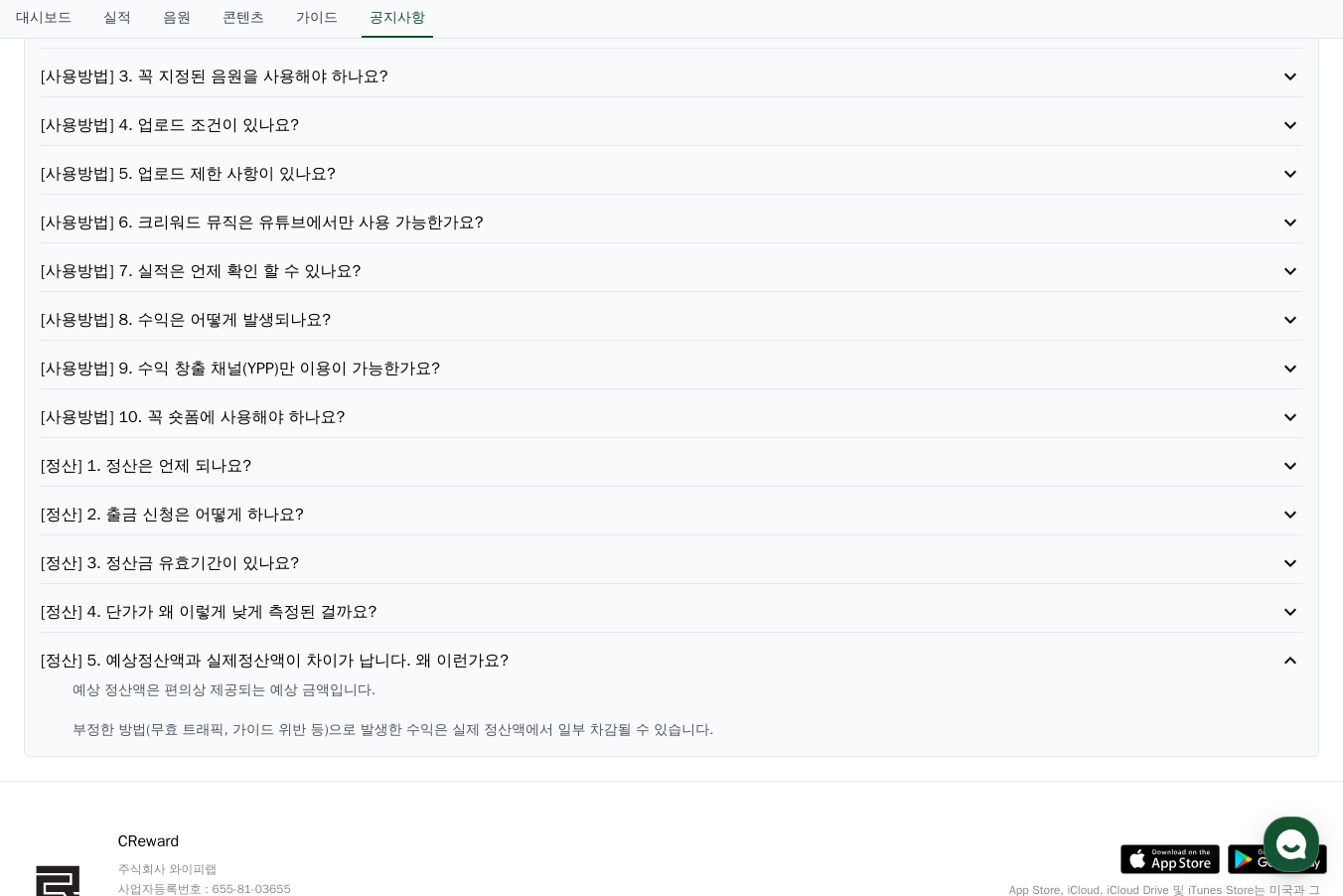click on "[정산] 5. 예상정산액과 실제정산액이 차이가 납니다. 왜 이런가요?" at bounding box center (621, 661) 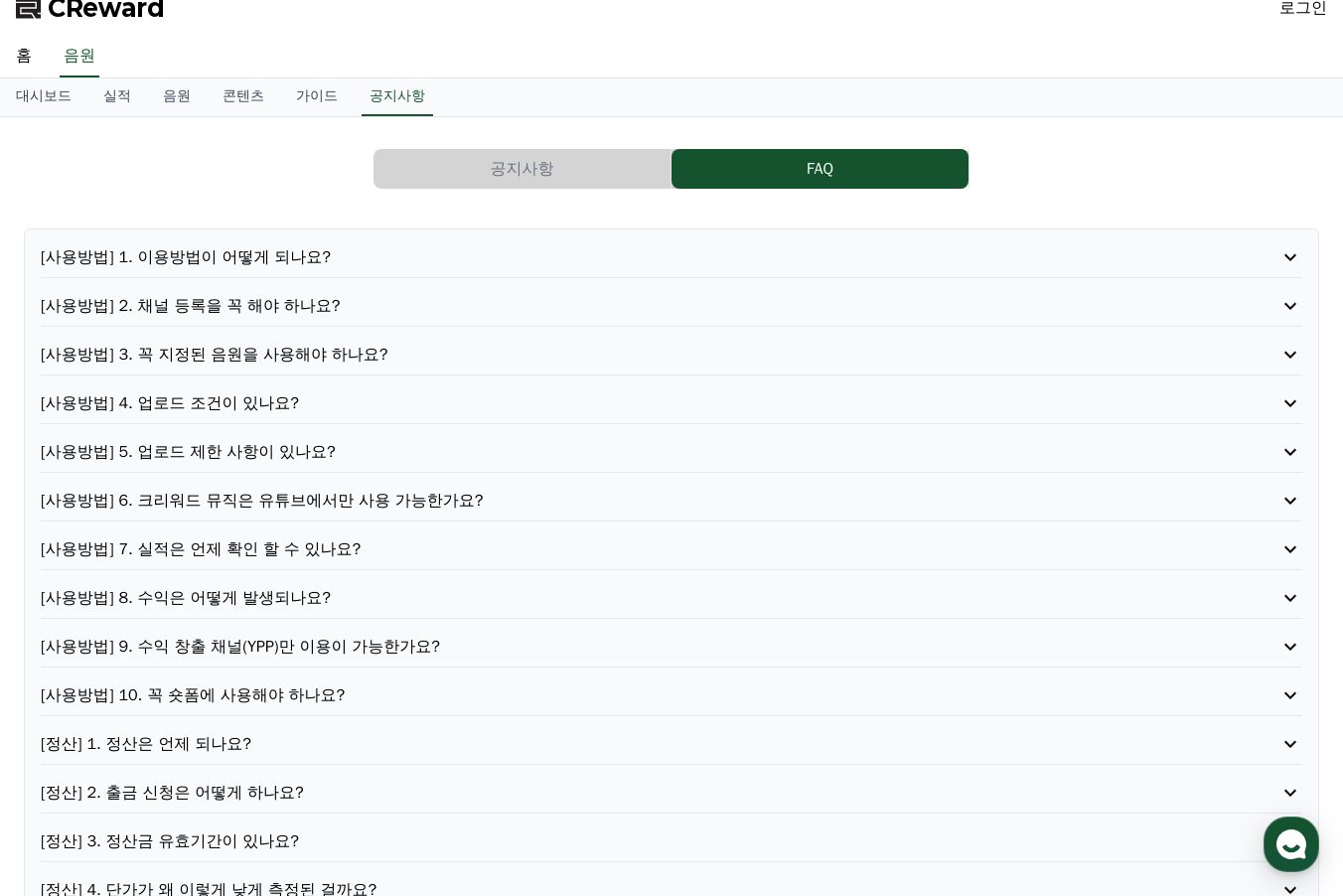 scroll, scrollTop: 0, scrollLeft: 0, axis: both 